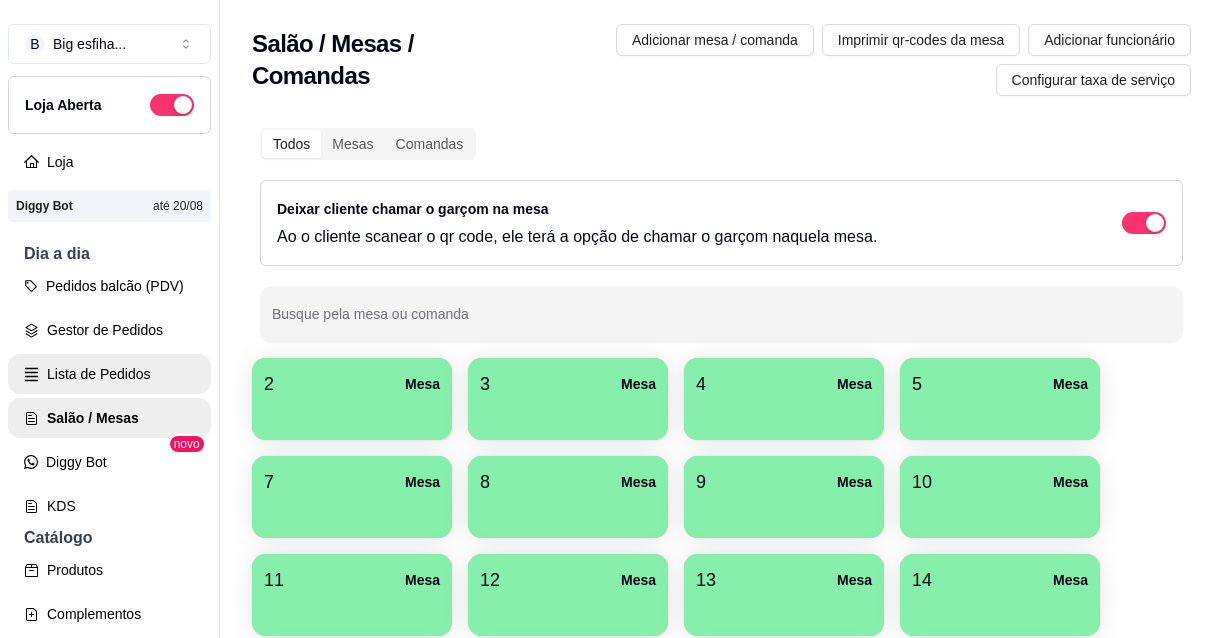 scroll, scrollTop: 0, scrollLeft: 0, axis: both 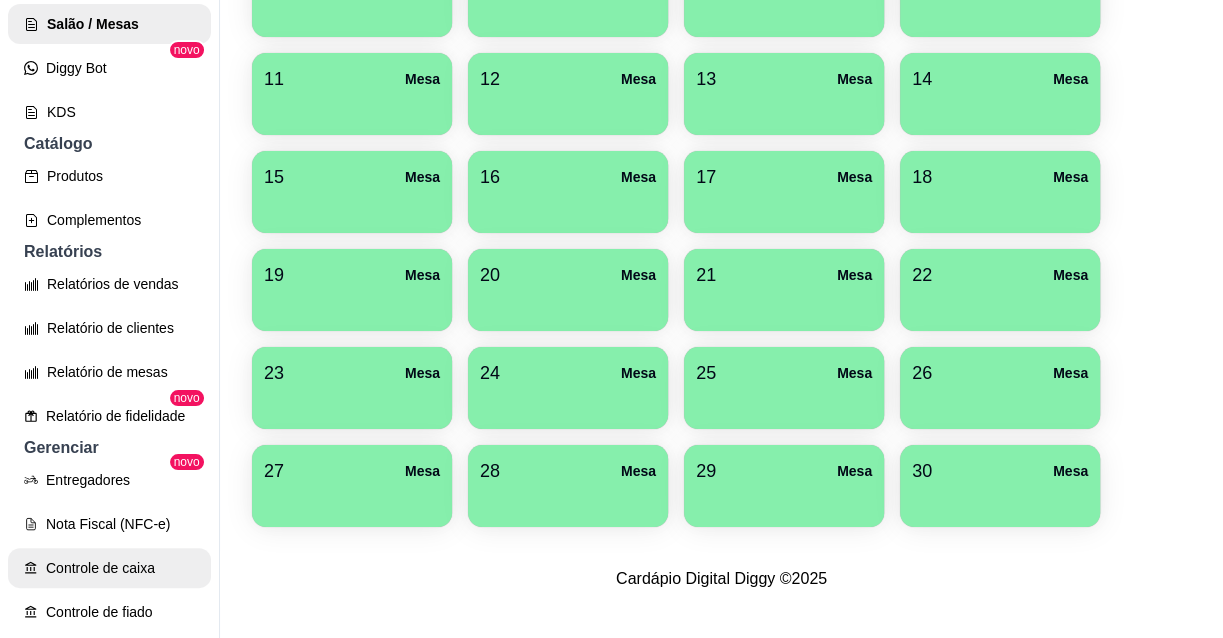 click on "Controle de caixa" at bounding box center [109, 568] 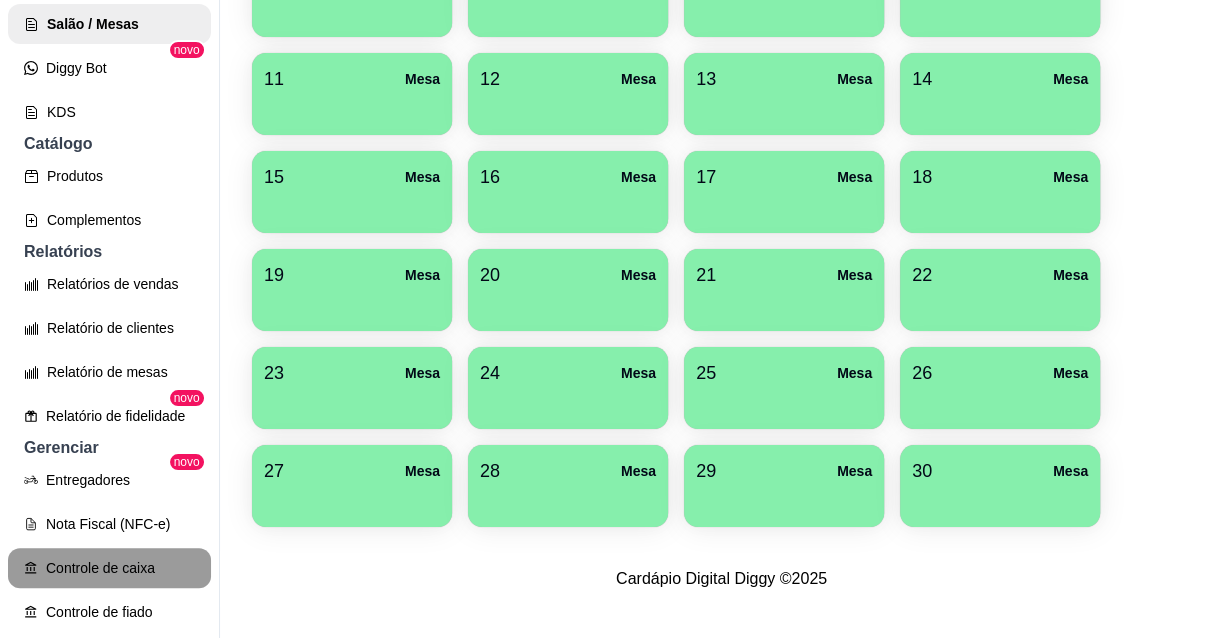 scroll, scrollTop: 0, scrollLeft: 0, axis: both 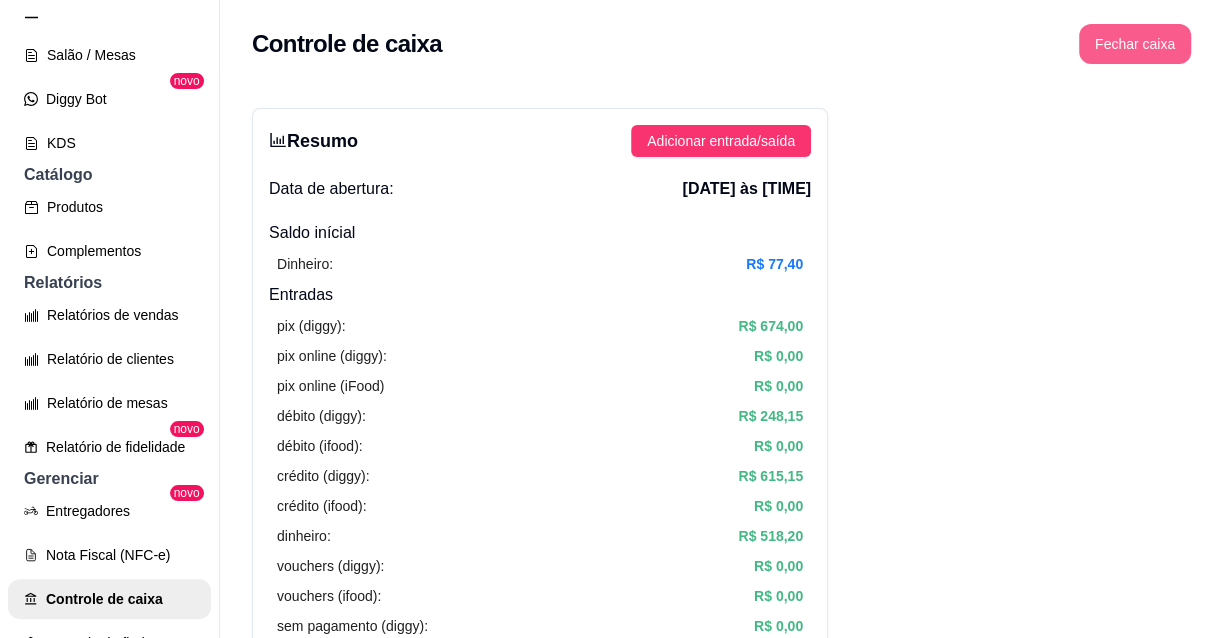click on "Fechar caixa" at bounding box center (1135, 44) 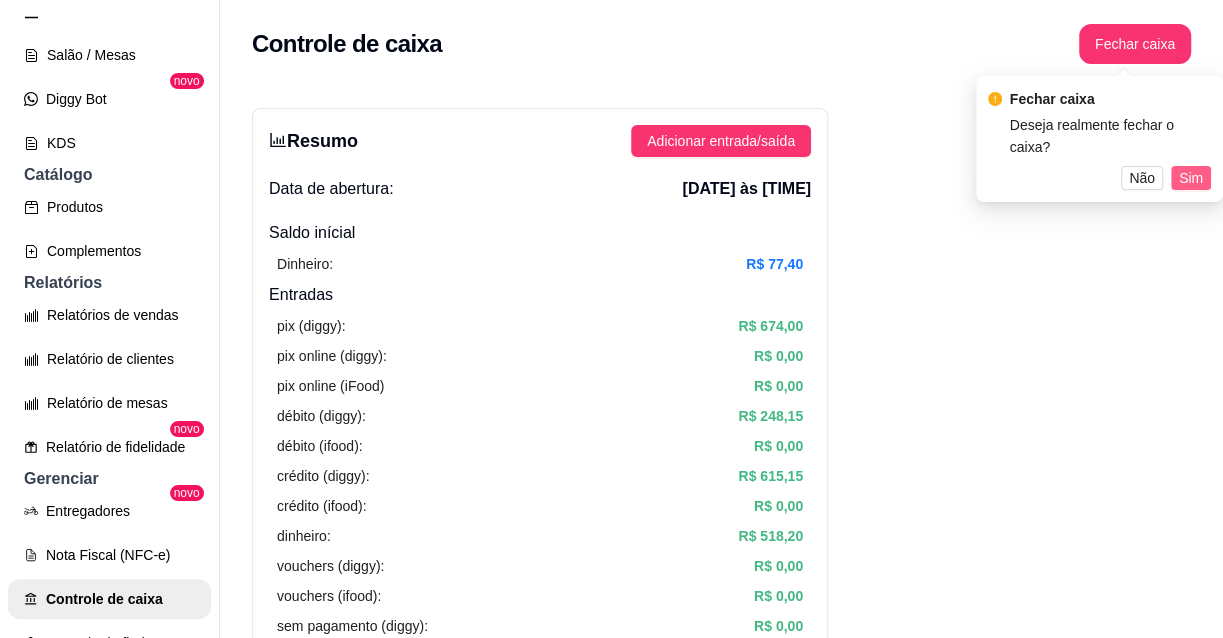 click on "Sim" at bounding box center (1191, 178) 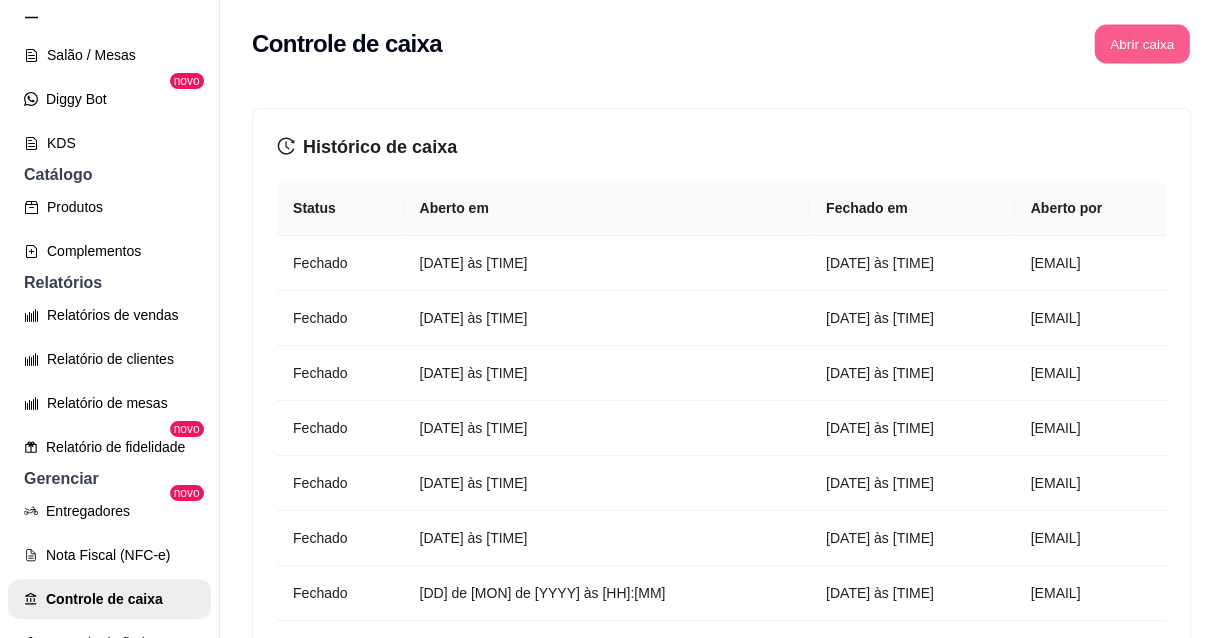 click on "Abrir caixa" at bounding box center [1141, 44] 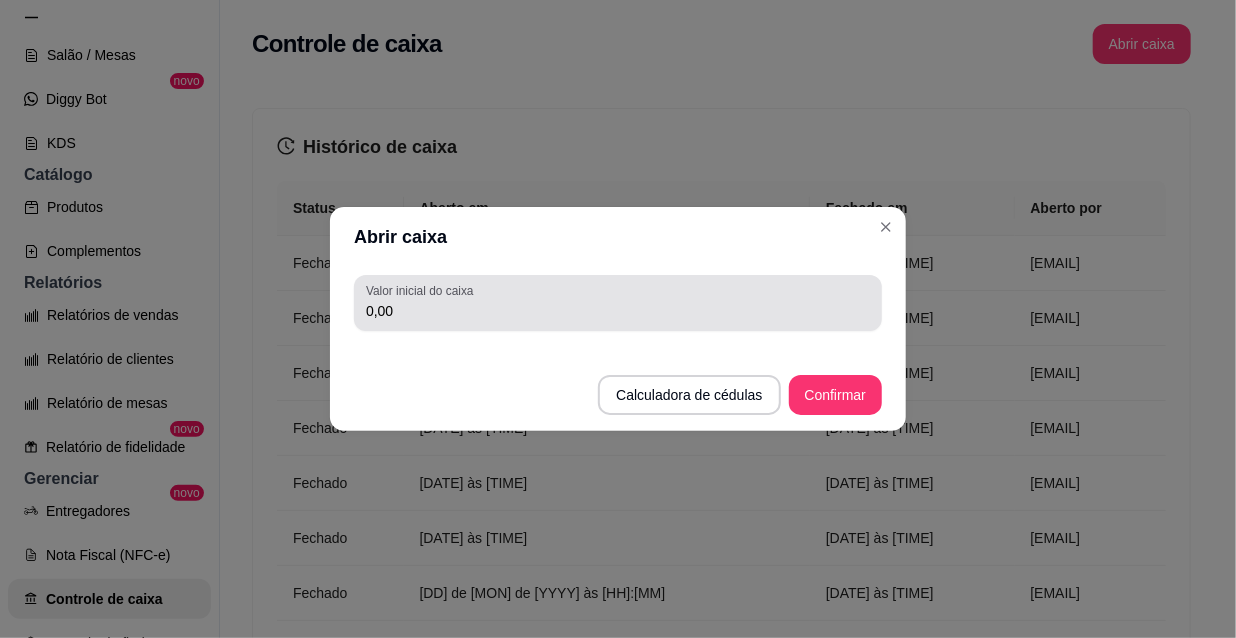click on "0,00" at bounding box center (618, 311) 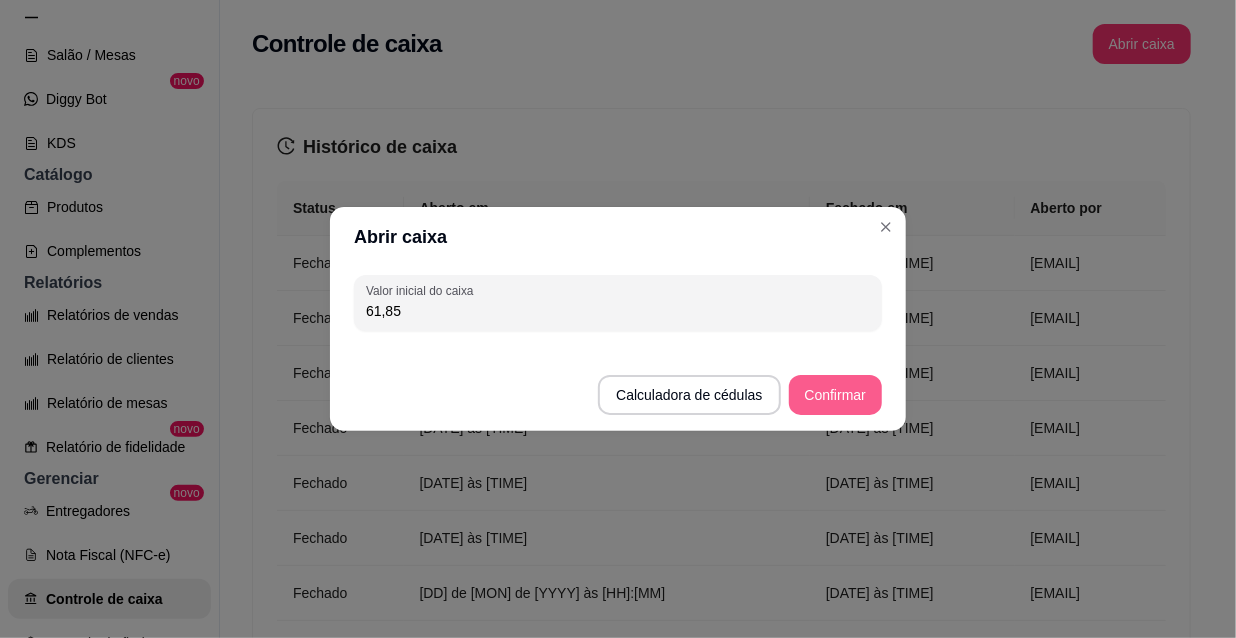 type on "61,85" 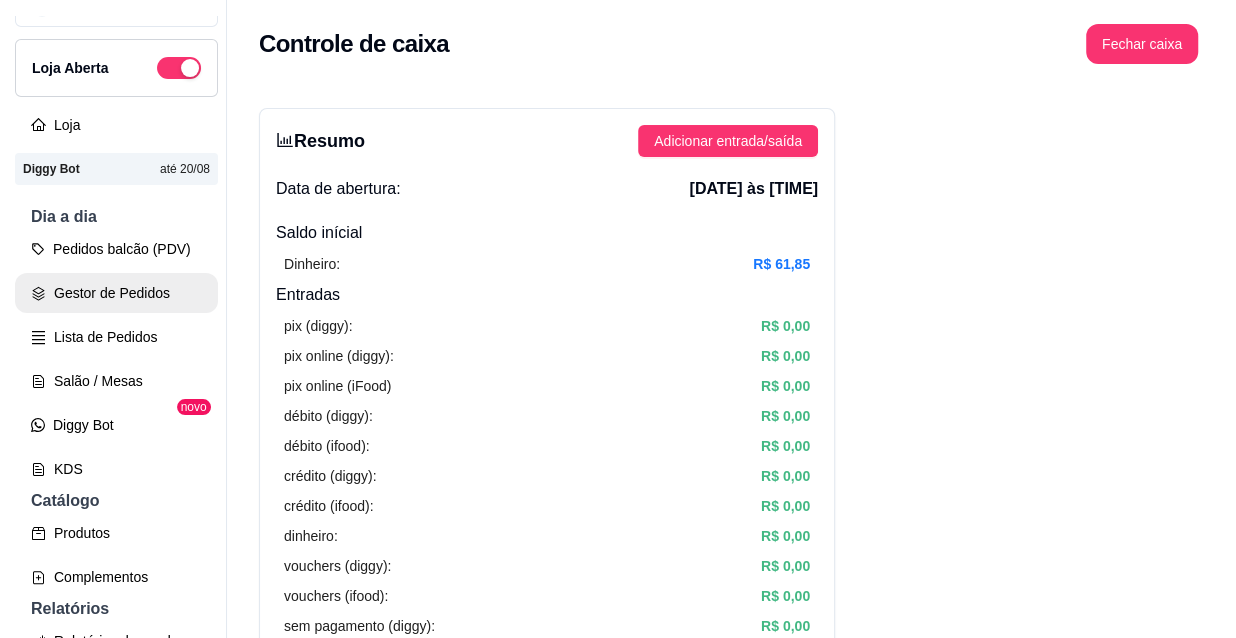 scroll, scrollTop: 0, scrollLeft: 0, axis: both 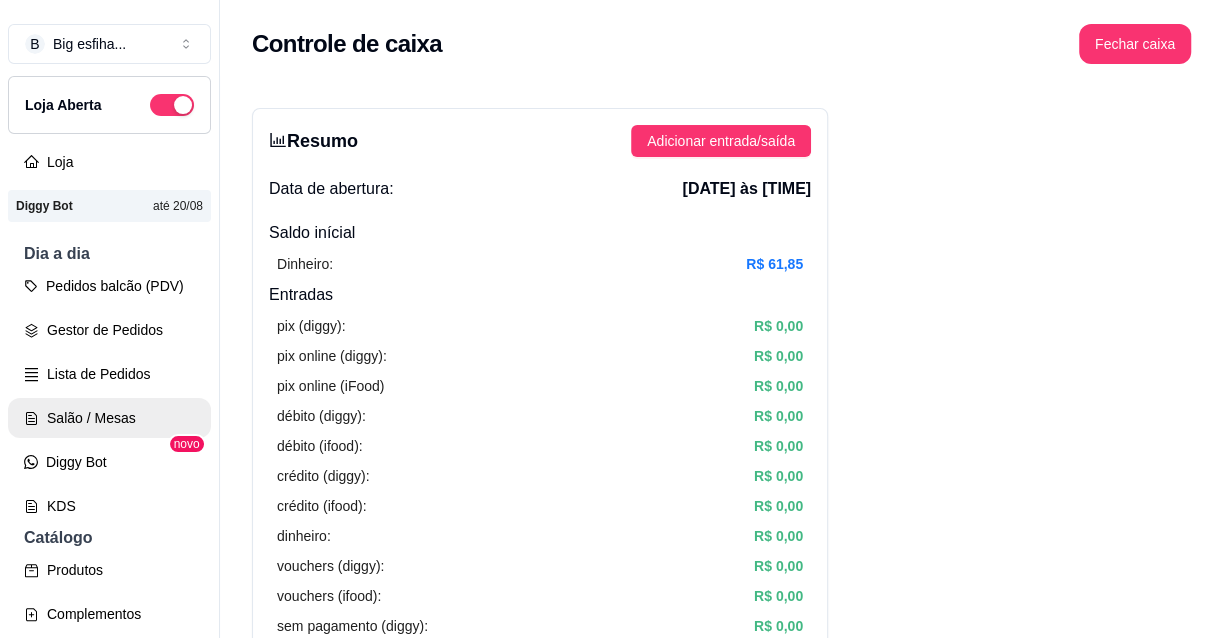 click on "Salão / Mesas" at bounding box center [109, 418] 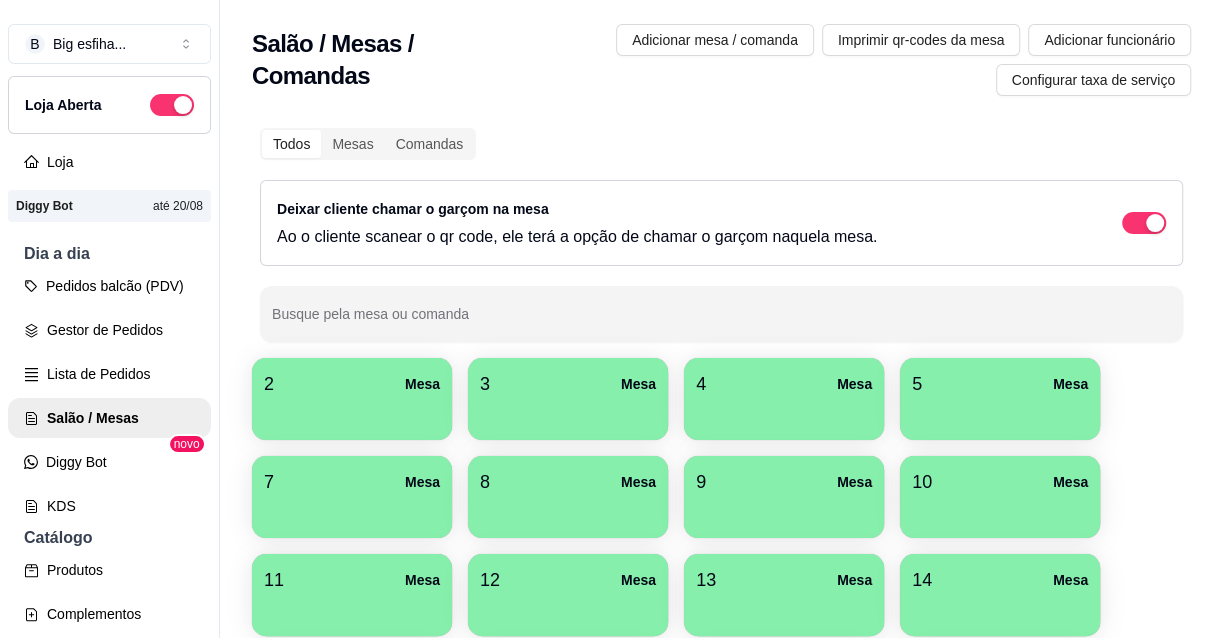 click on "2 Mesa" at bounding box center (352, 384) 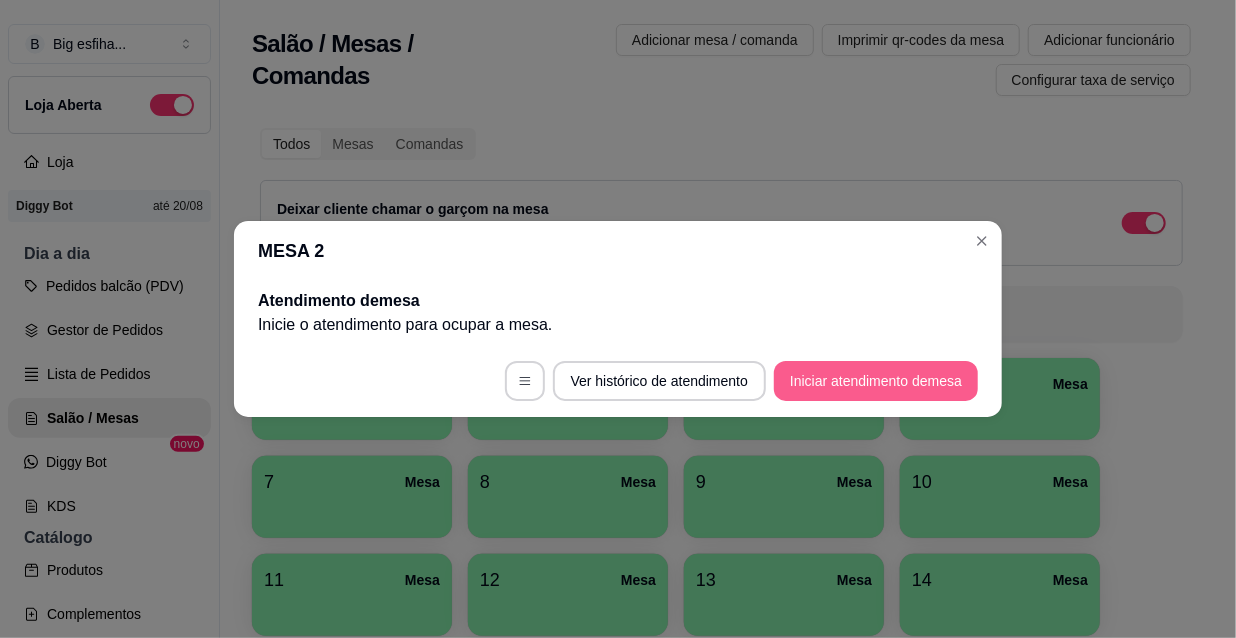 click on "Iniciar atendimento de  mesa" at bounding box center [876, 381] 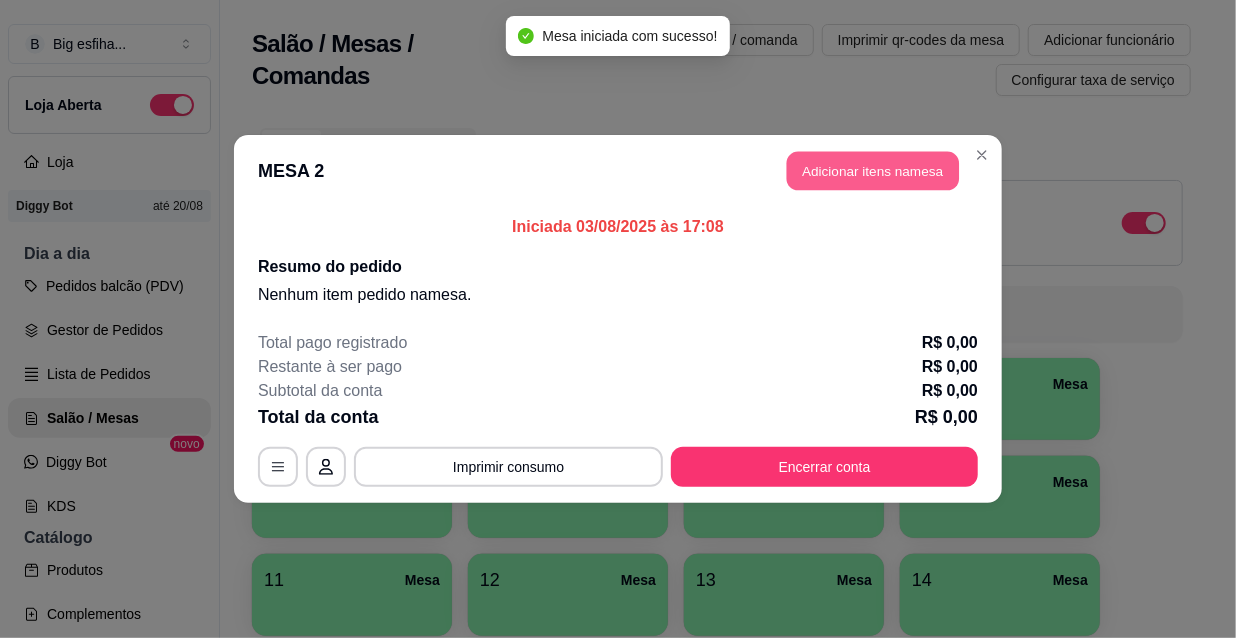 click on "Adicionar itens na  mesa" at bounding box center (873, 171) 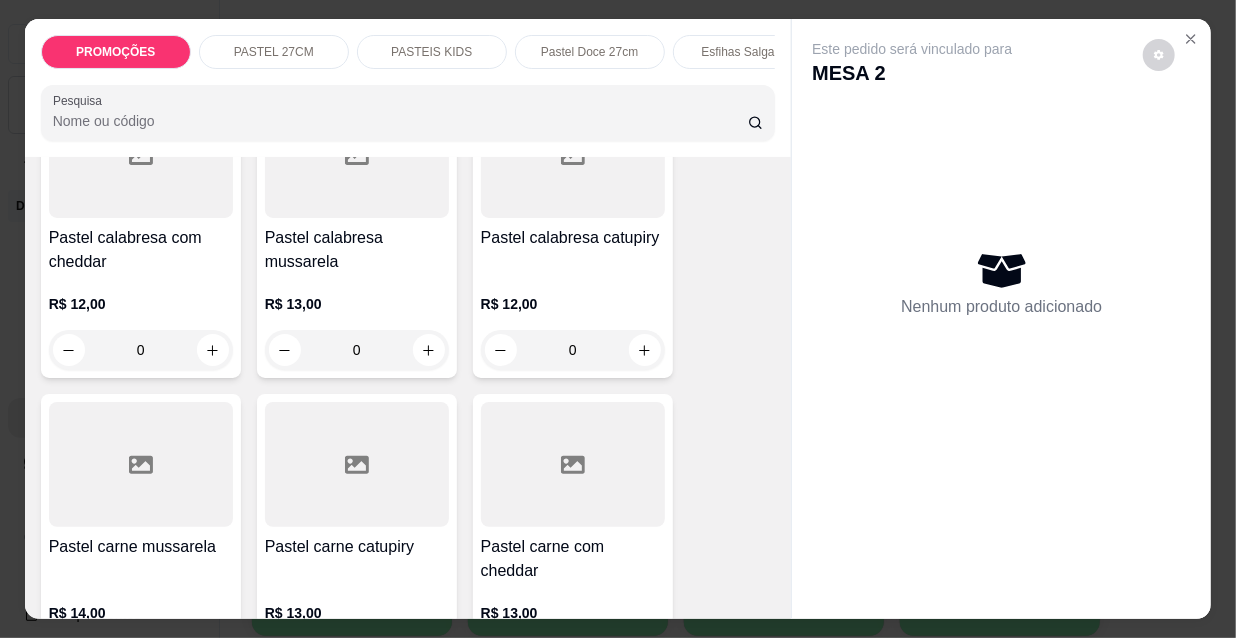 scroll, scrollTop: 2090, scrollLeft: 0, axis: vertical 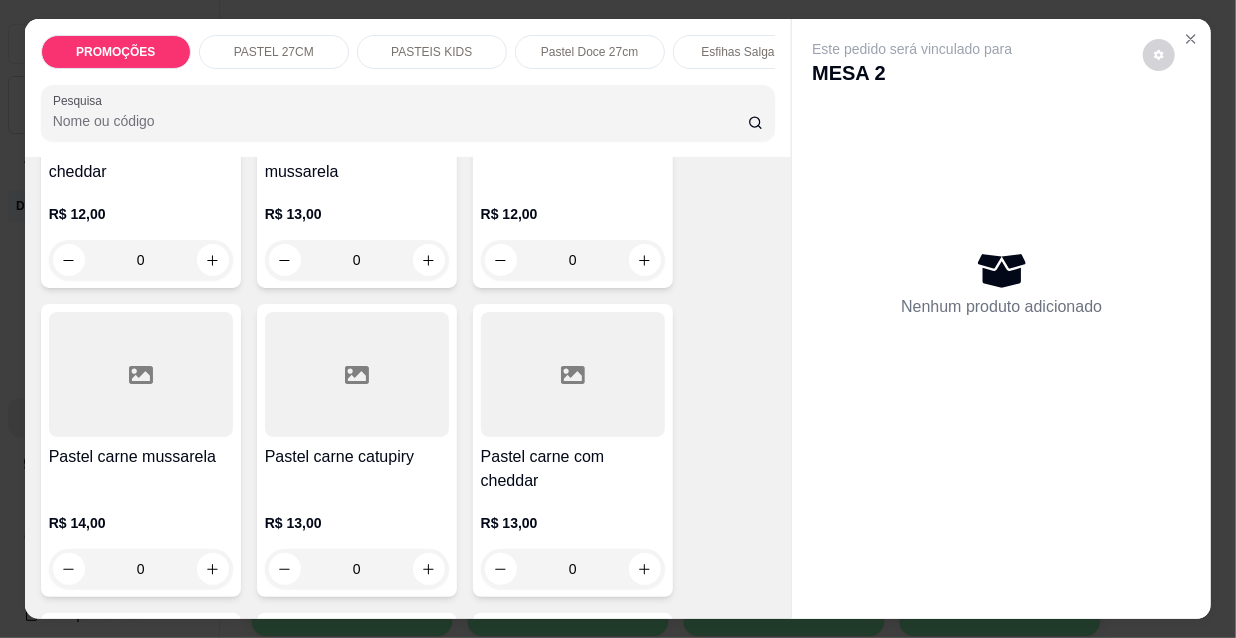 click at bounding box center (141, 374) 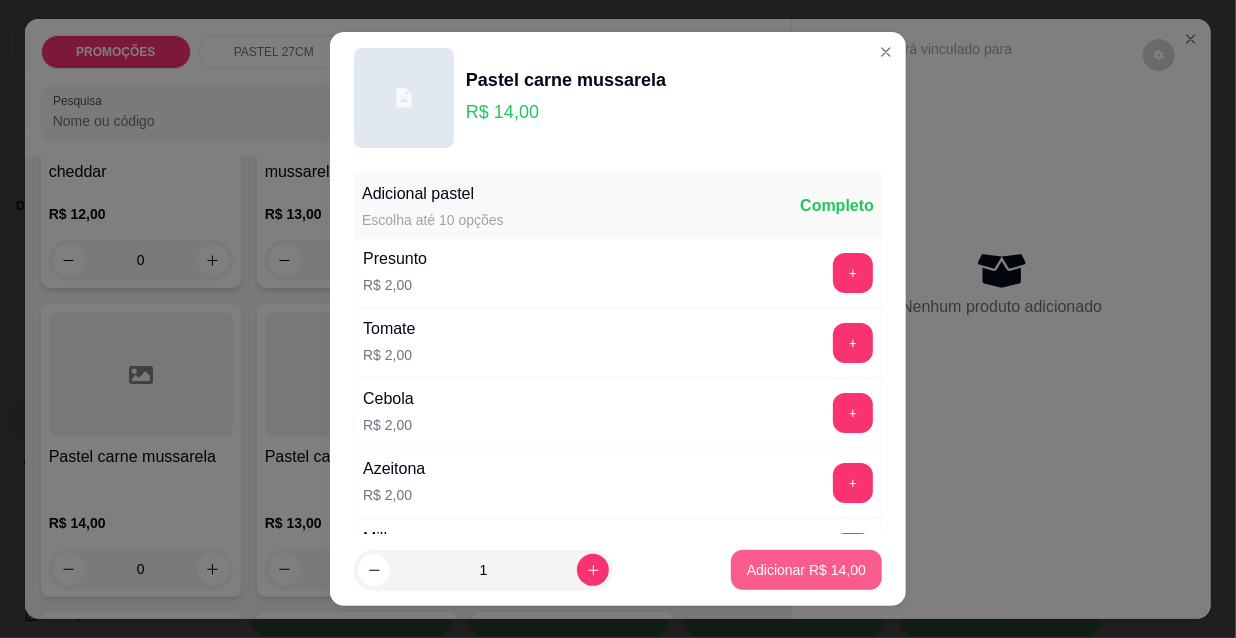 click on "Adicionar   R$ 14,00" at bounding box center (806, 570) 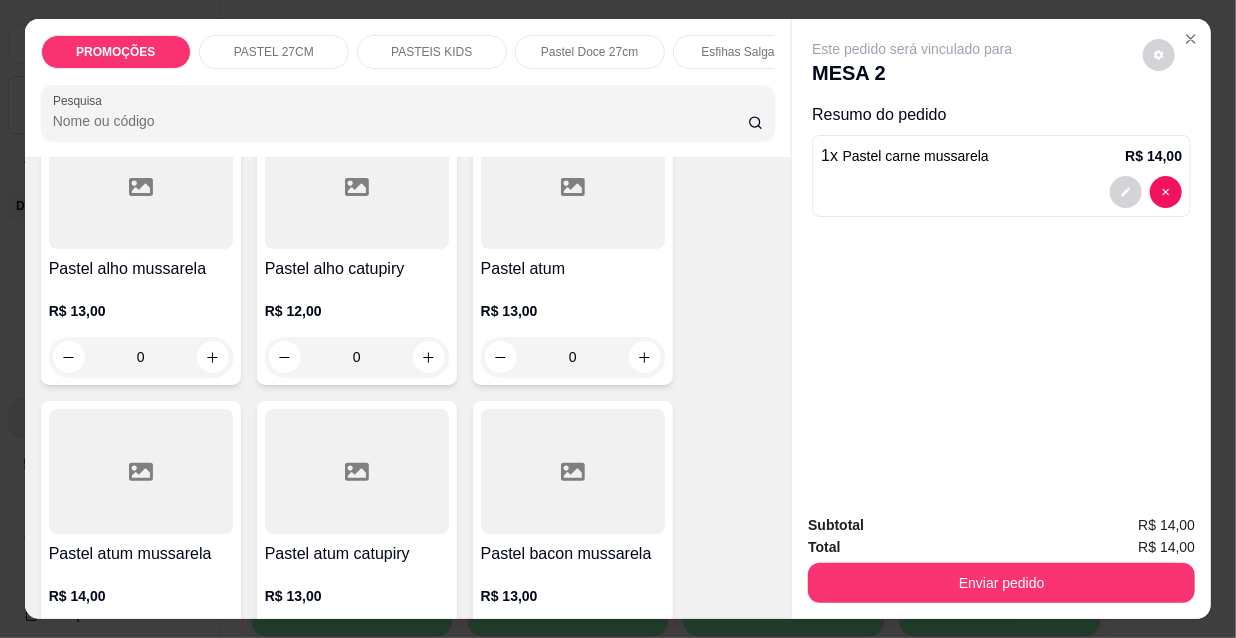 scroll, scrollTop: 1000, scrollLeft: 0, axis: vertical 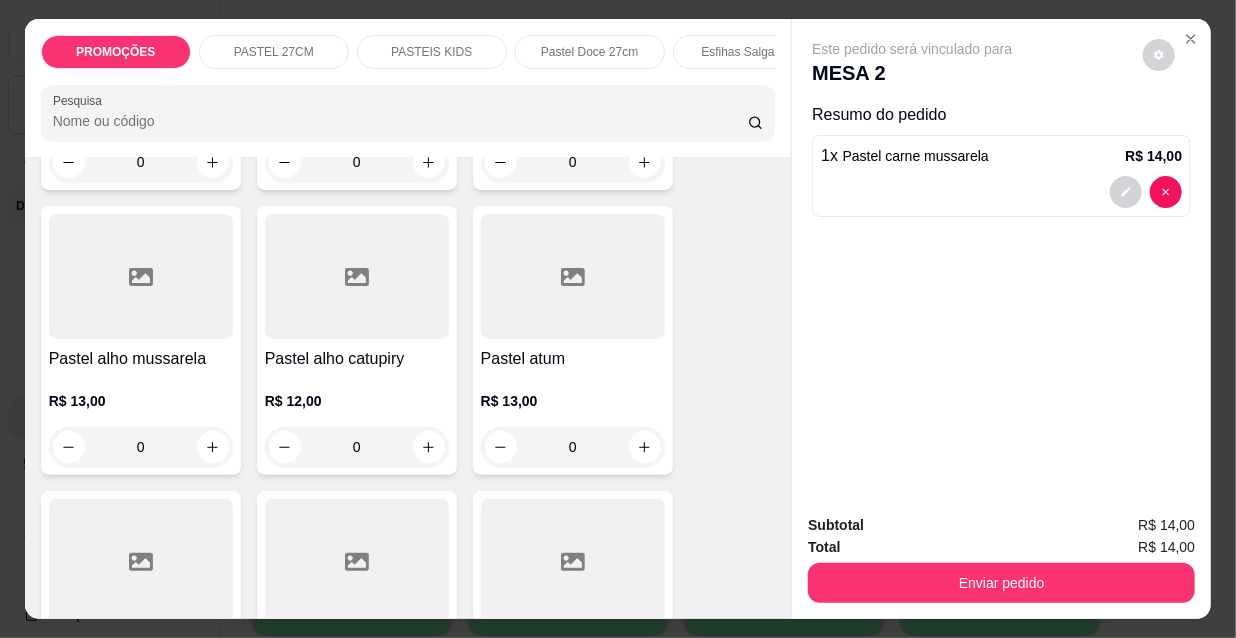 click on "Pastel alho mussarela" at bounding box center (141, 359) 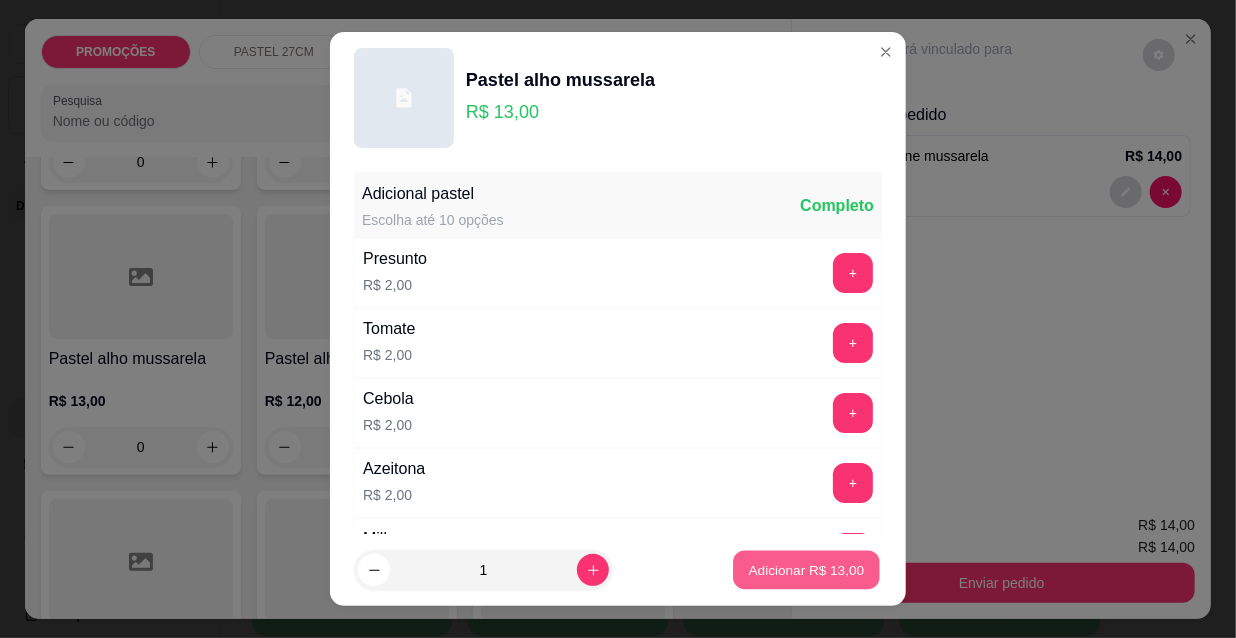 click on "Adicionar   R$ 13,00" at bounding box center (807, 569) 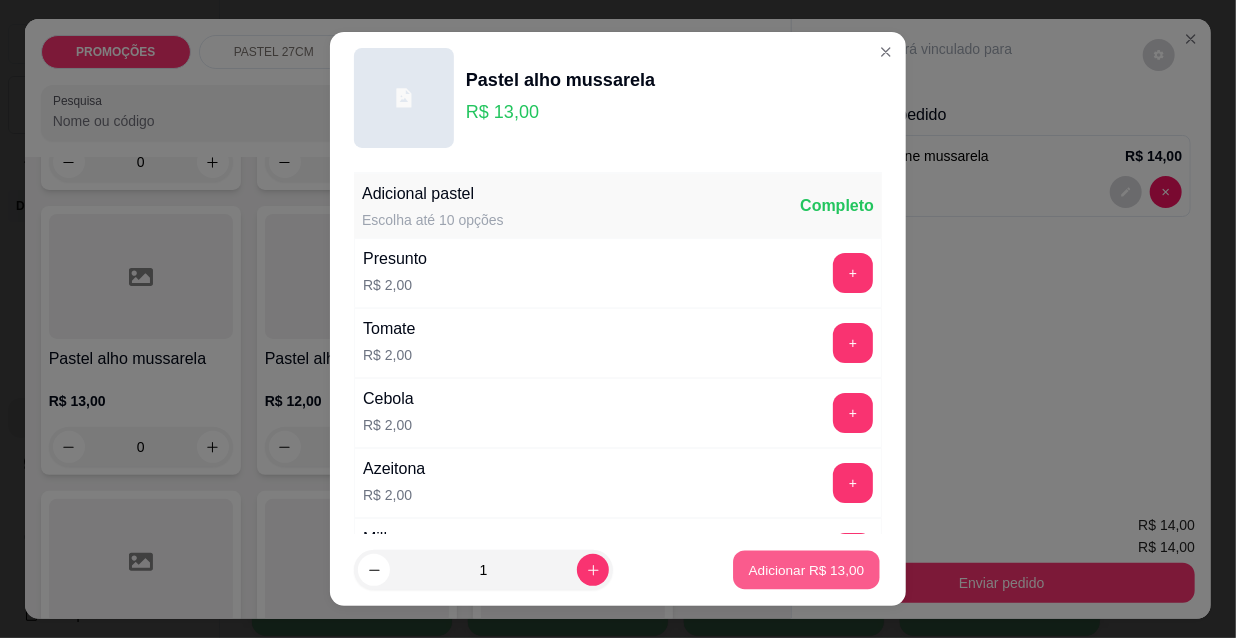 type on "1" 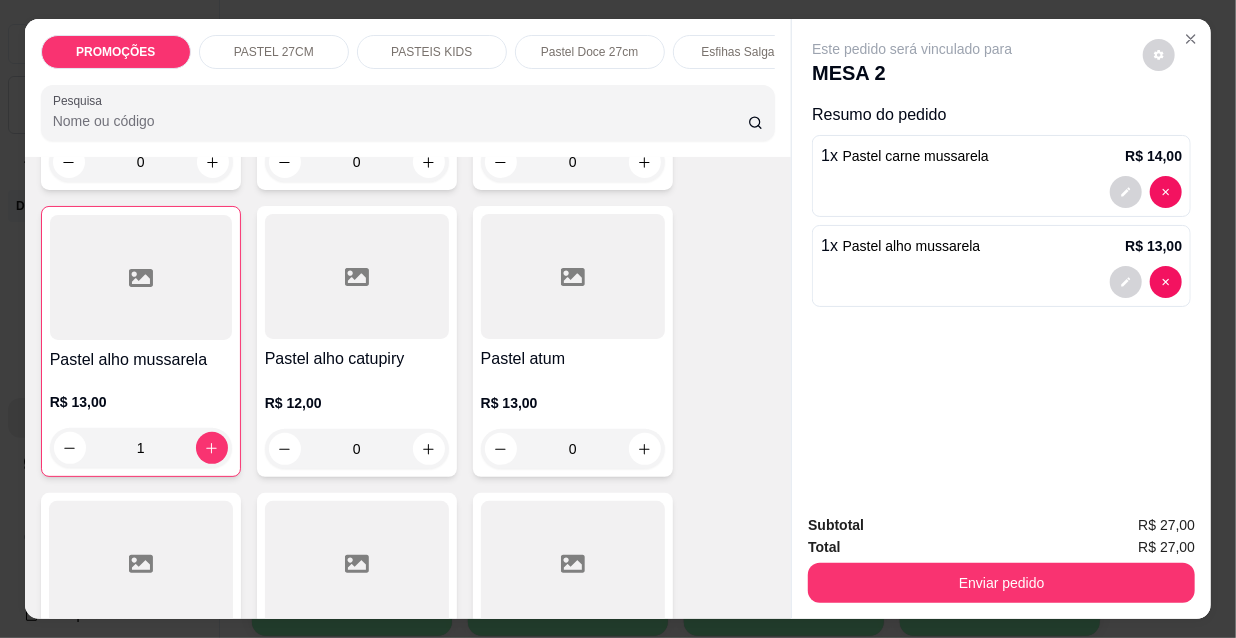 scroll, scrollTop: 0, scrollLeft: 643, axis: horizontal 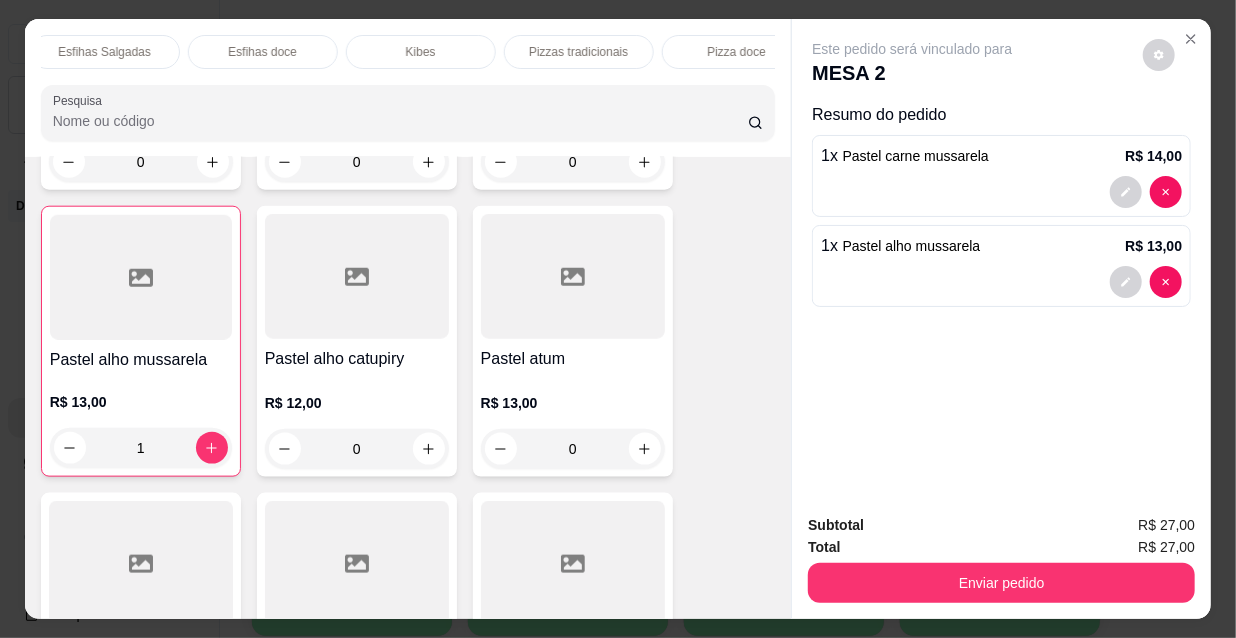 click on "Kibes" at bounding box center [421, 52] 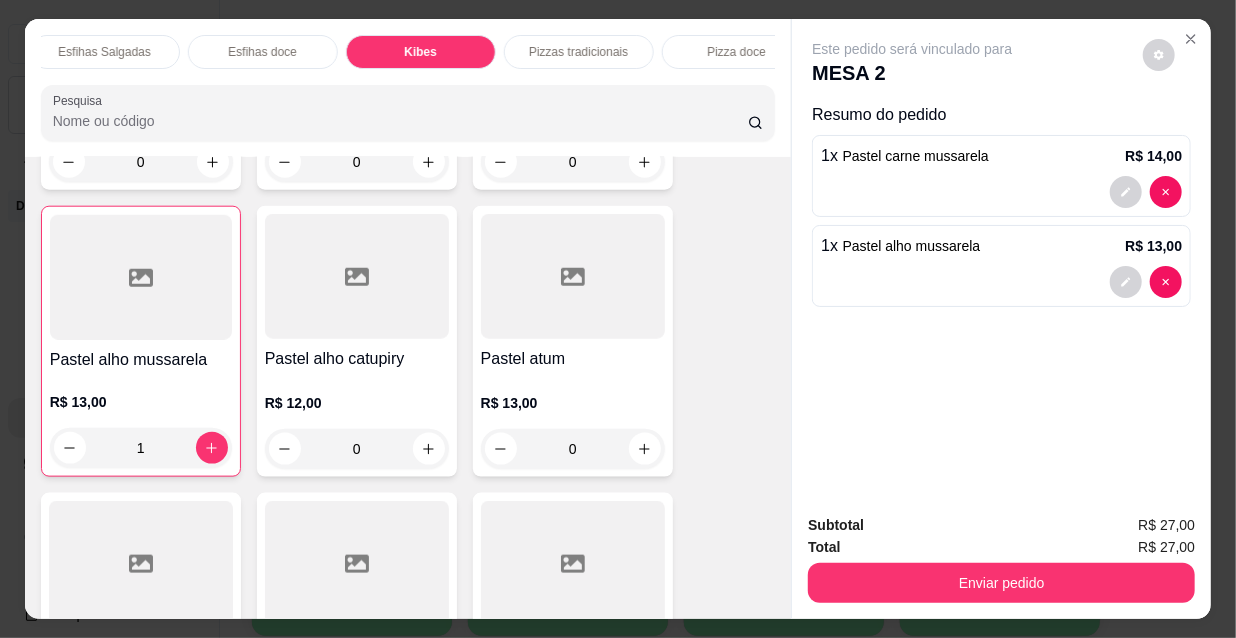 scroll, scrollTop: 16180, scrollLeft: 0, axis: vertical 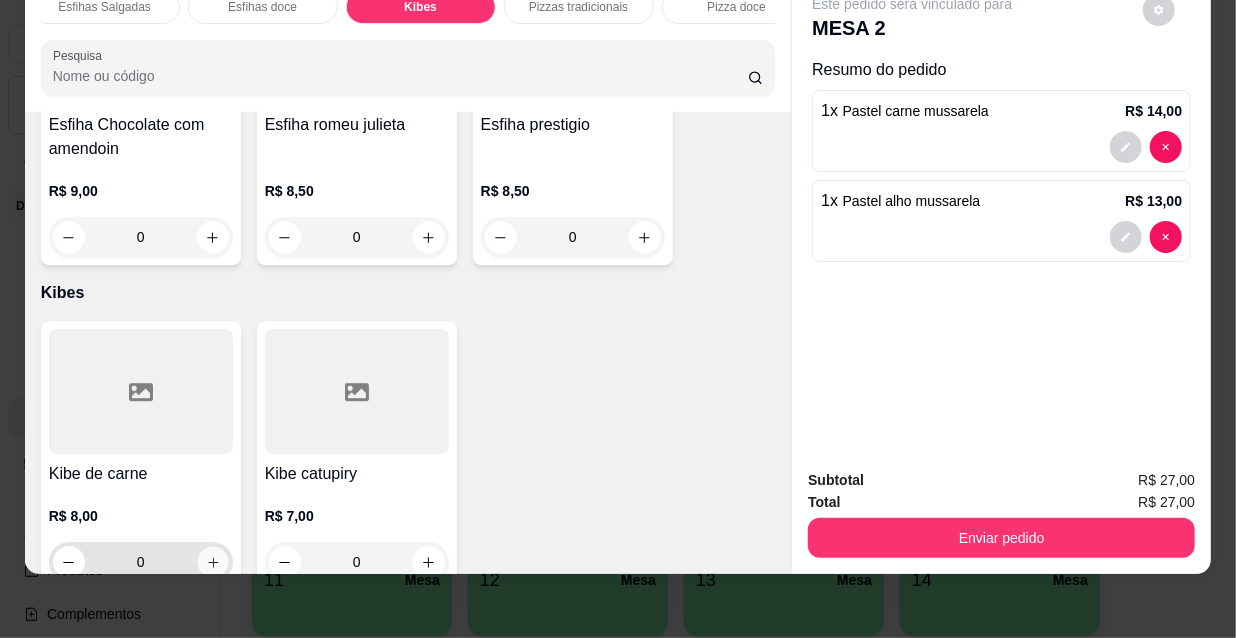 click 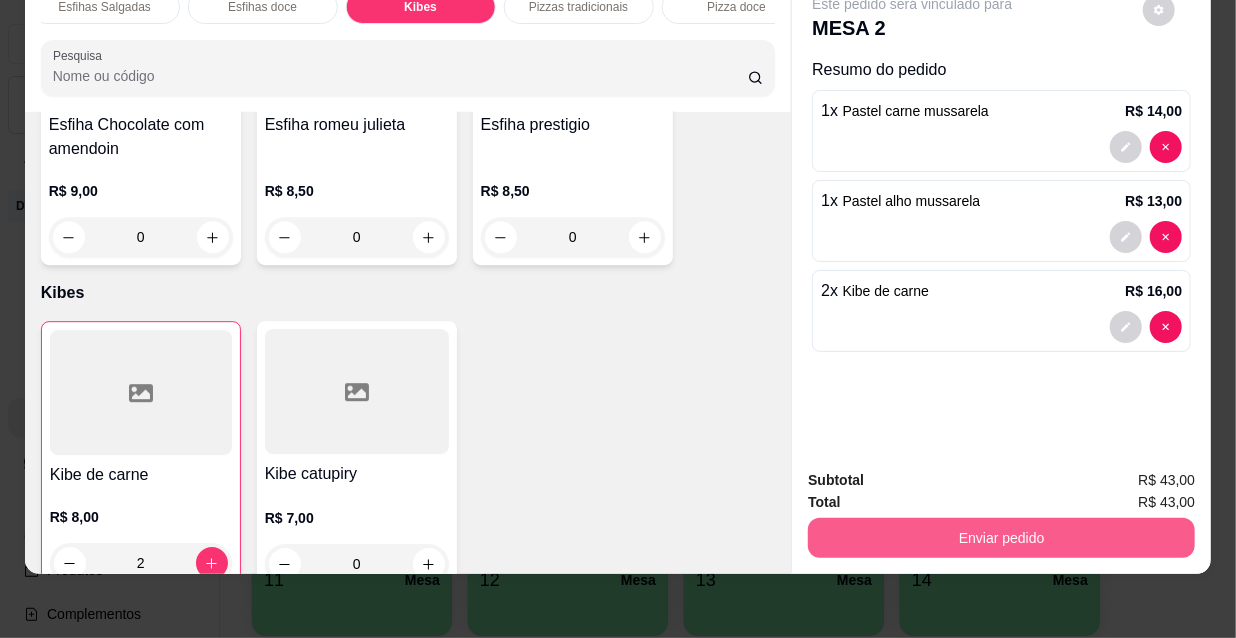 click on "Enviar pedido" at bounding box center [1001, 538] 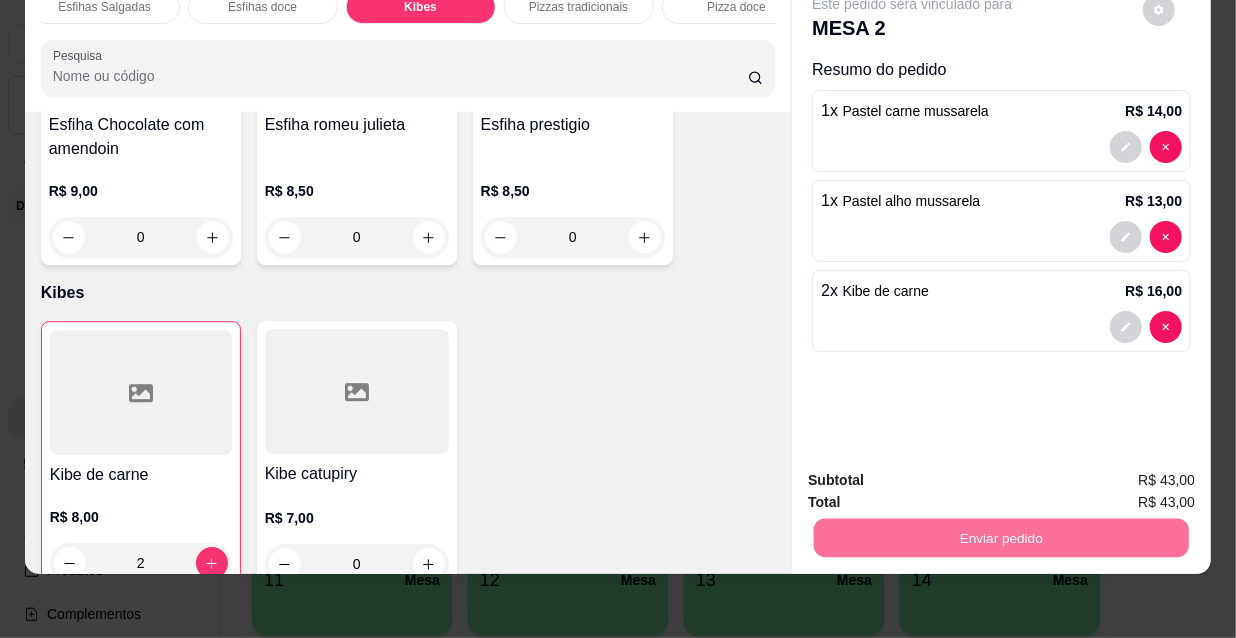 click on "Não registrar e enviar pedido" at bounding box center [937, 475] 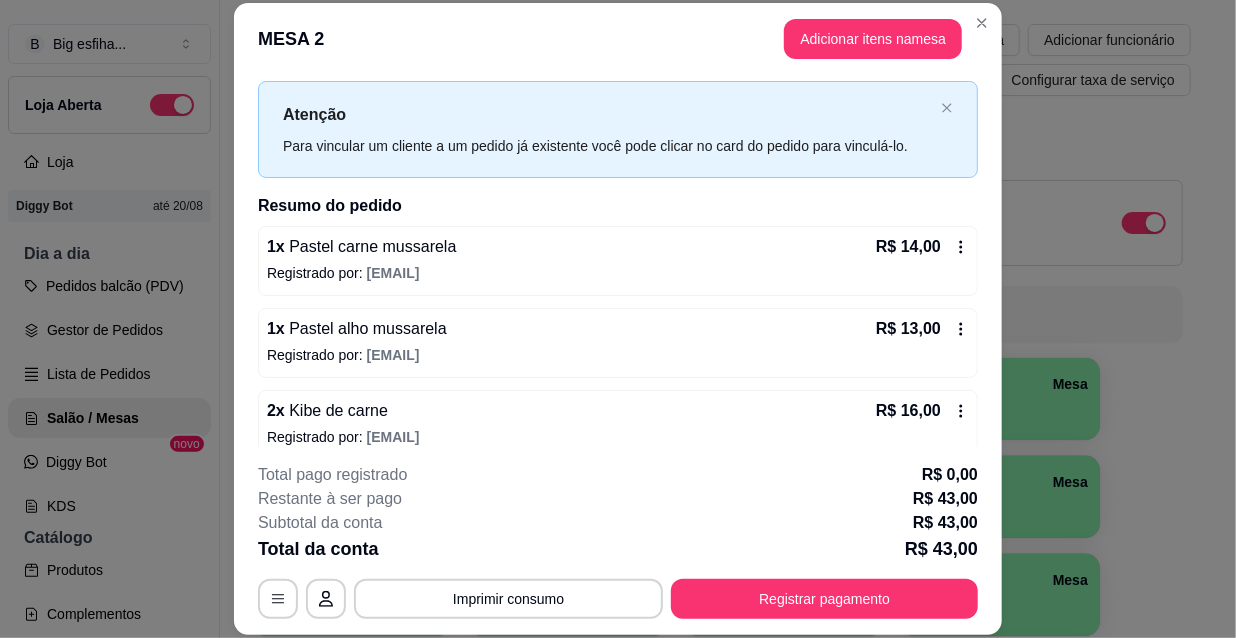 scroll, scrollTop: 58, scrollLeft: 0, axis: vertical 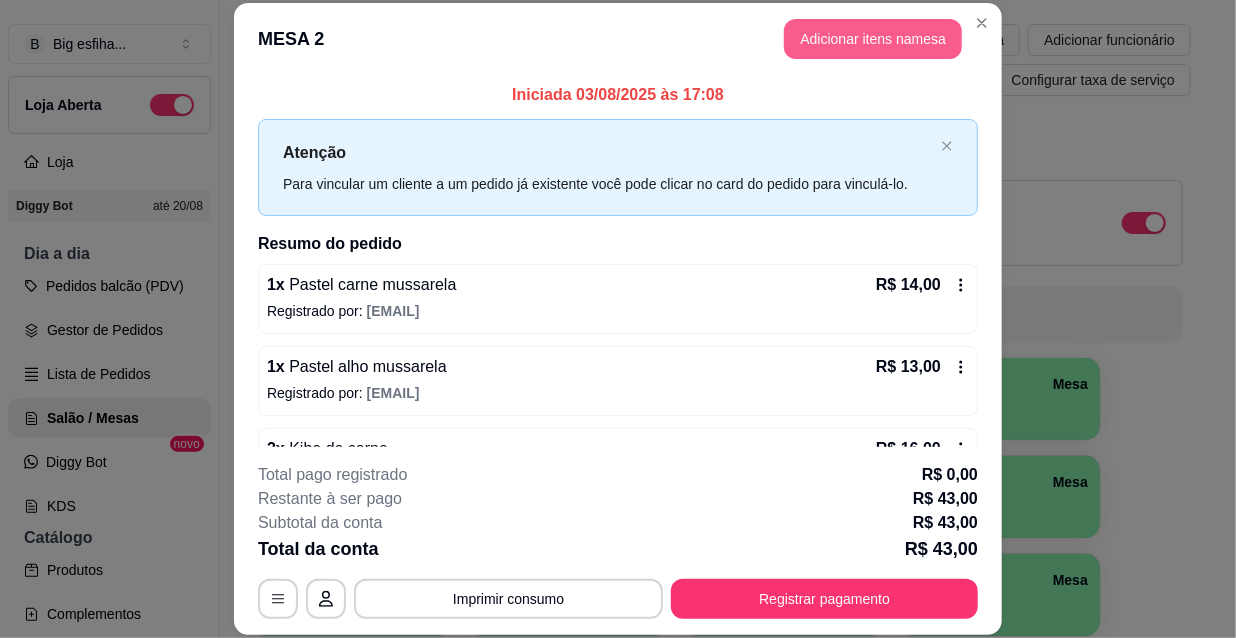click on "Adicionar itens na  mesa" at bounding box center [873, 39] 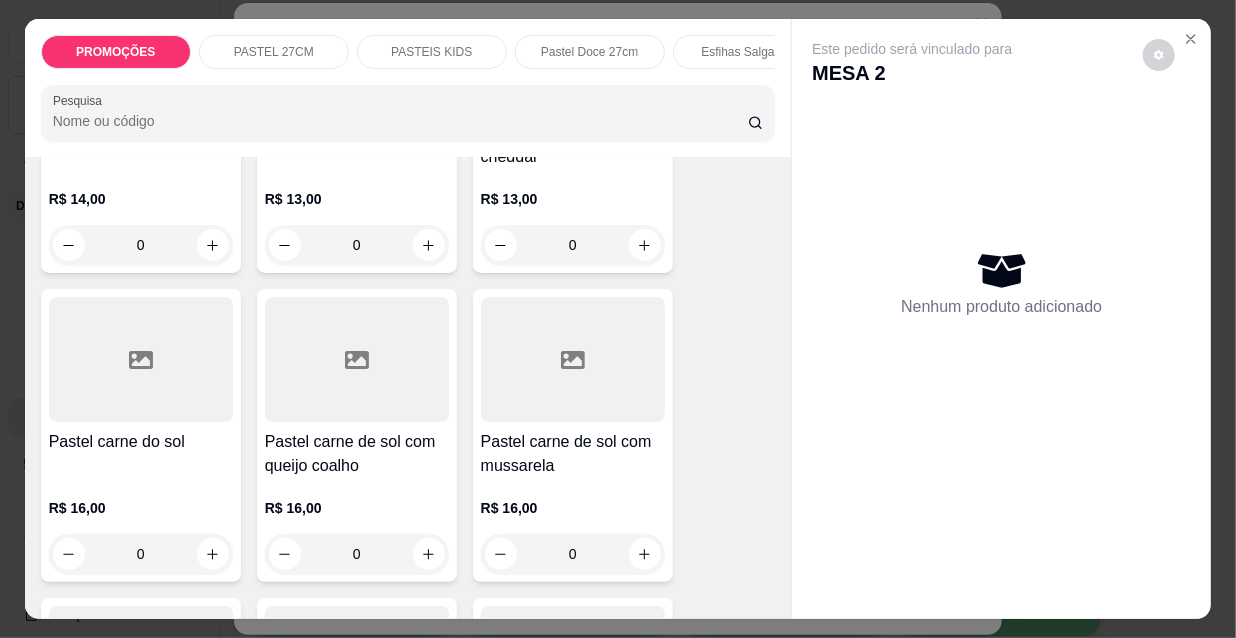 scroll, scrollTop: 2454, scrollLeft: 0, axis: vertical 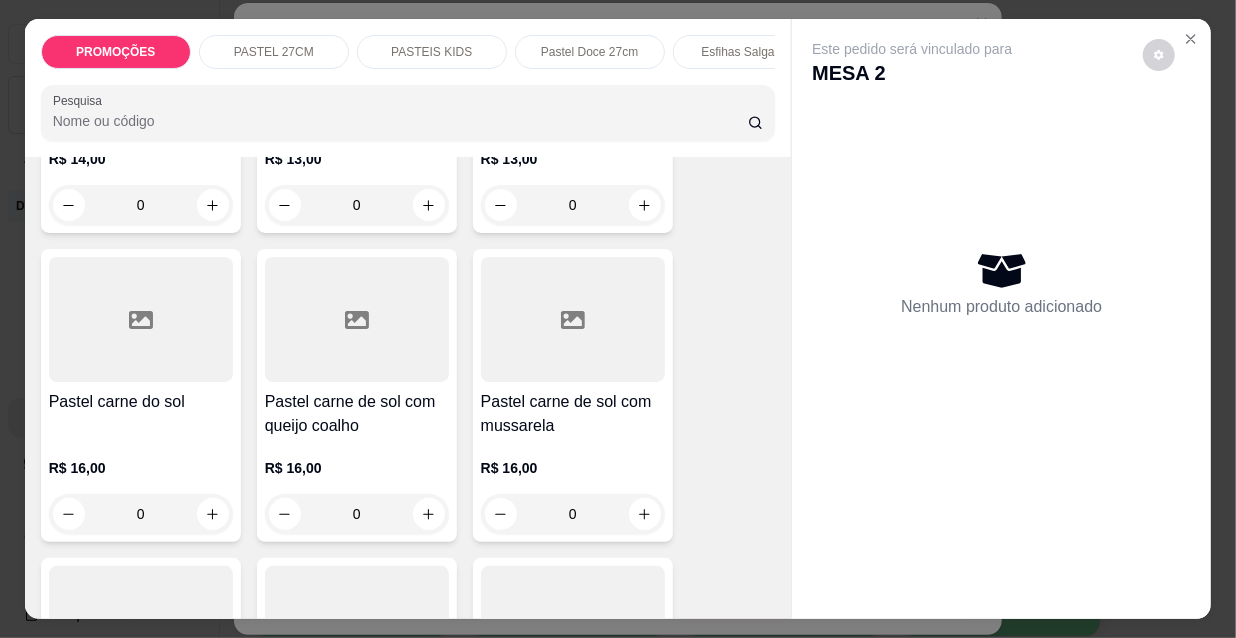 click on "Pastel carne de sol com mussarela" at bounding box center (573, 414) 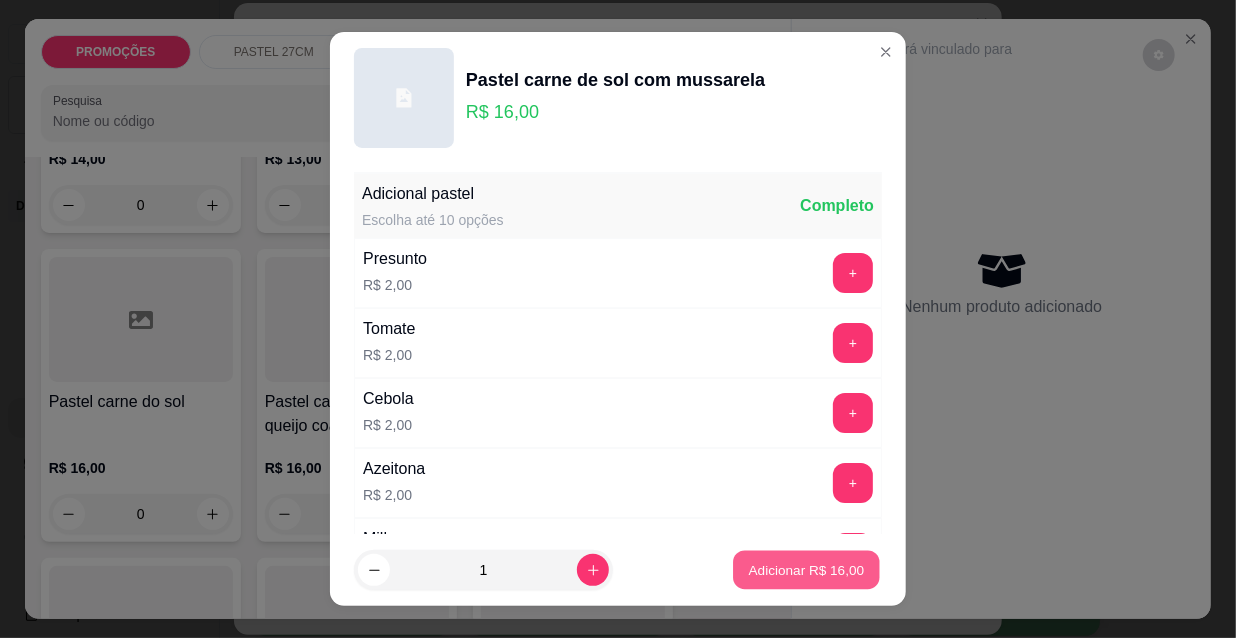 click on "Adicionar   R$ 16,00" at bounding box center (807, 569) 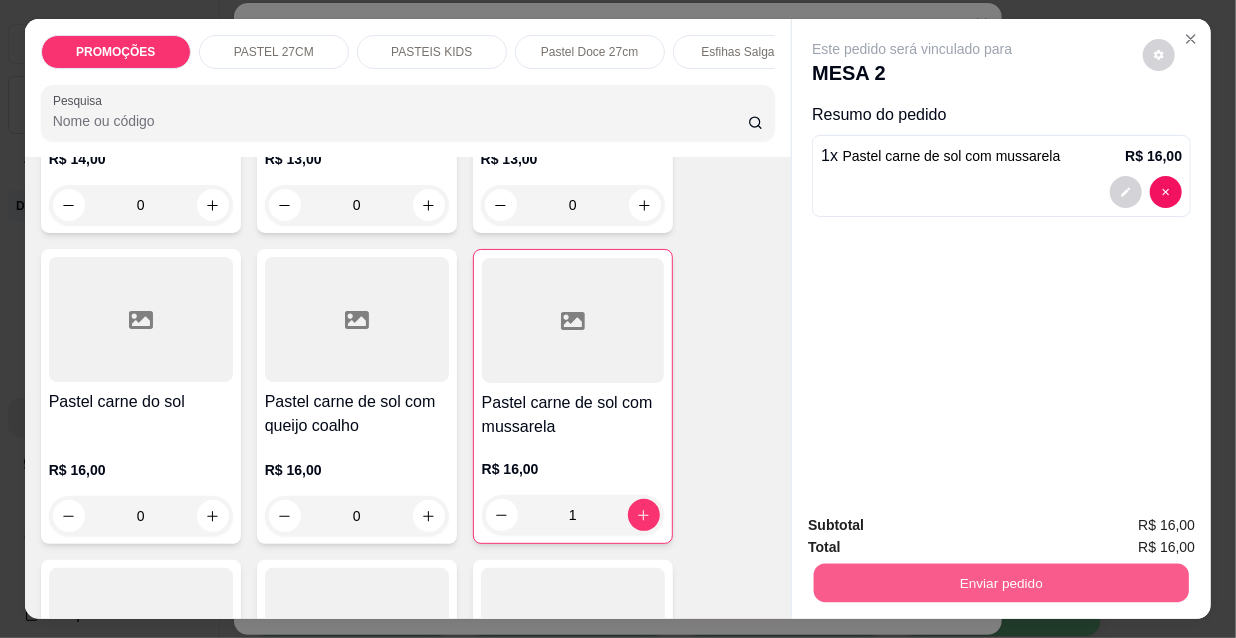 click on "Enviar pedido" at bounding box center (1001, 582) 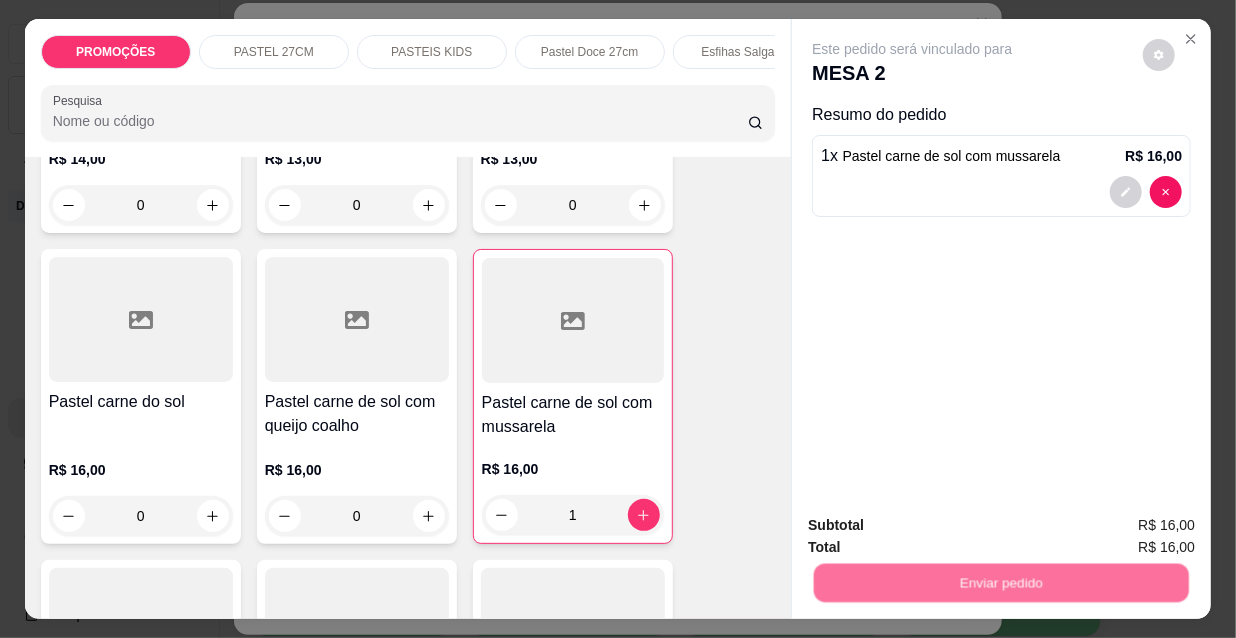 click on "Não registrar e enviar pedido" at bounding box center [937, 527] 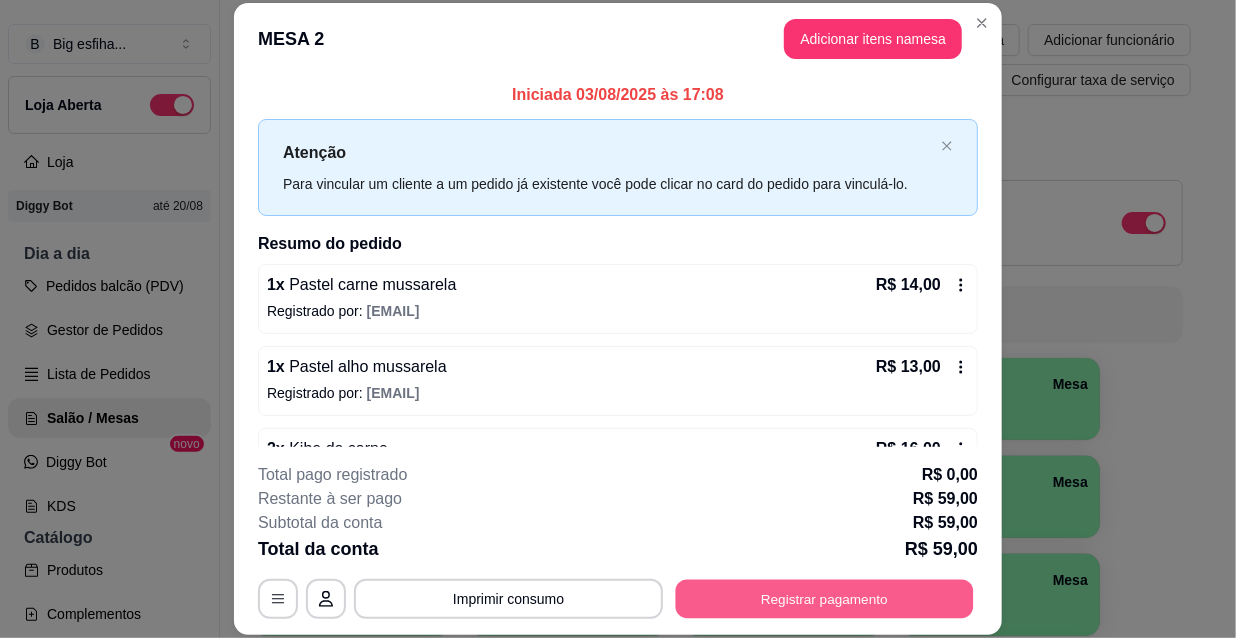 click on "Registrar pagamento" at bounding box center (825, 598) 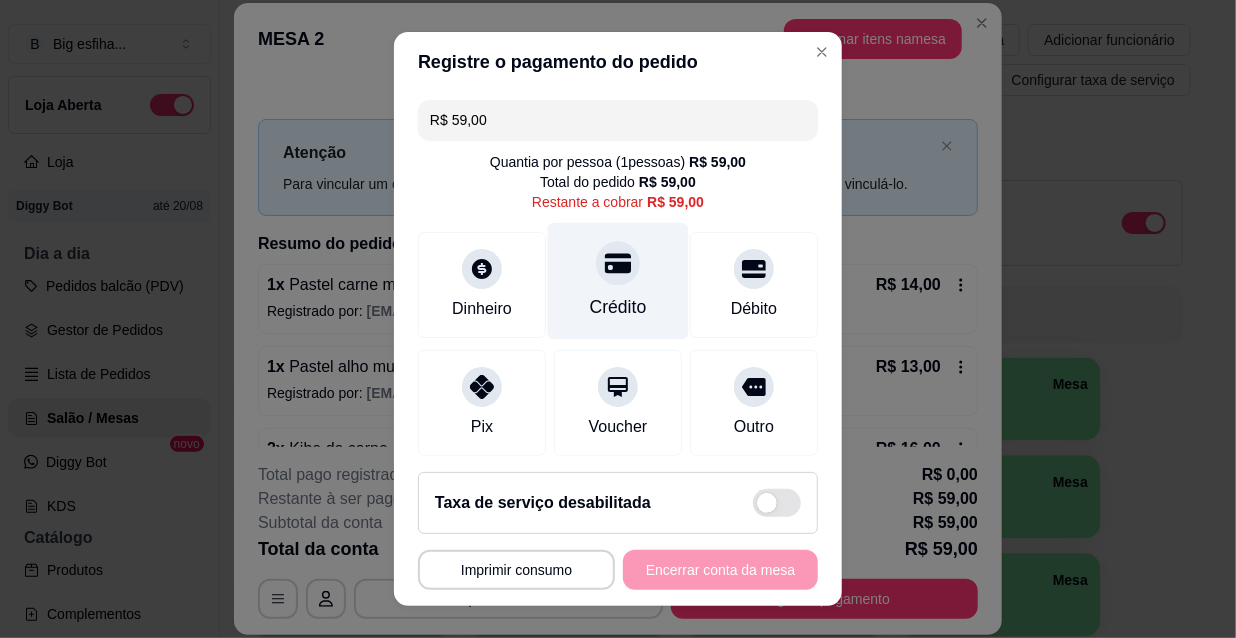 click 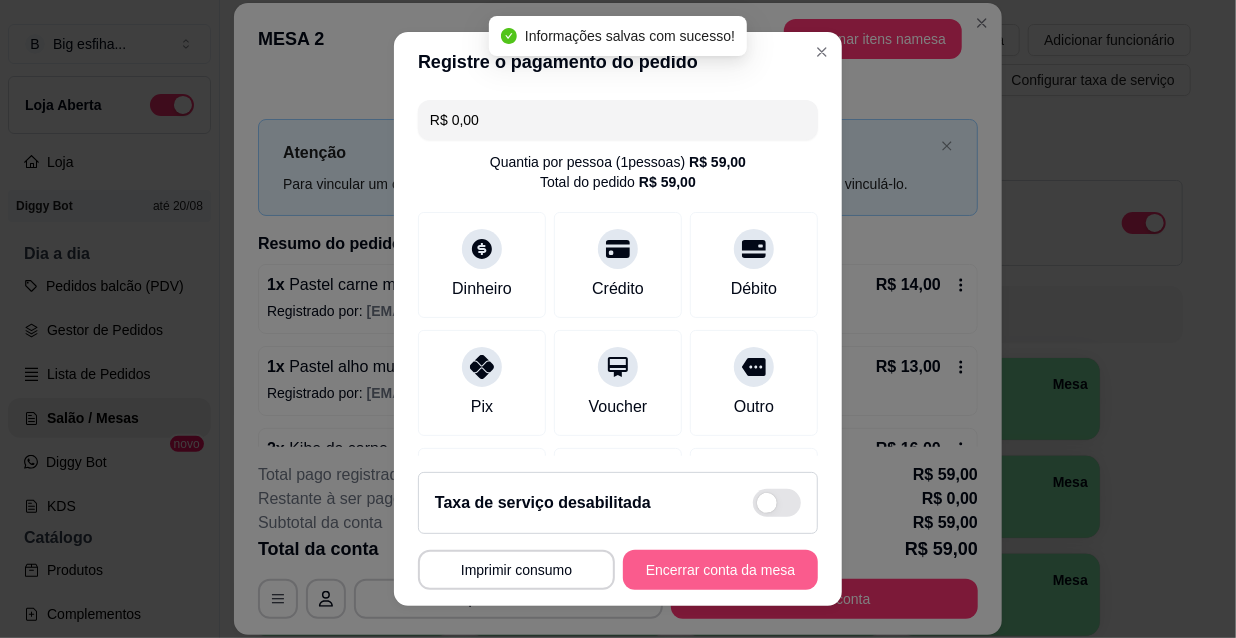 type on "R$ 0,00" 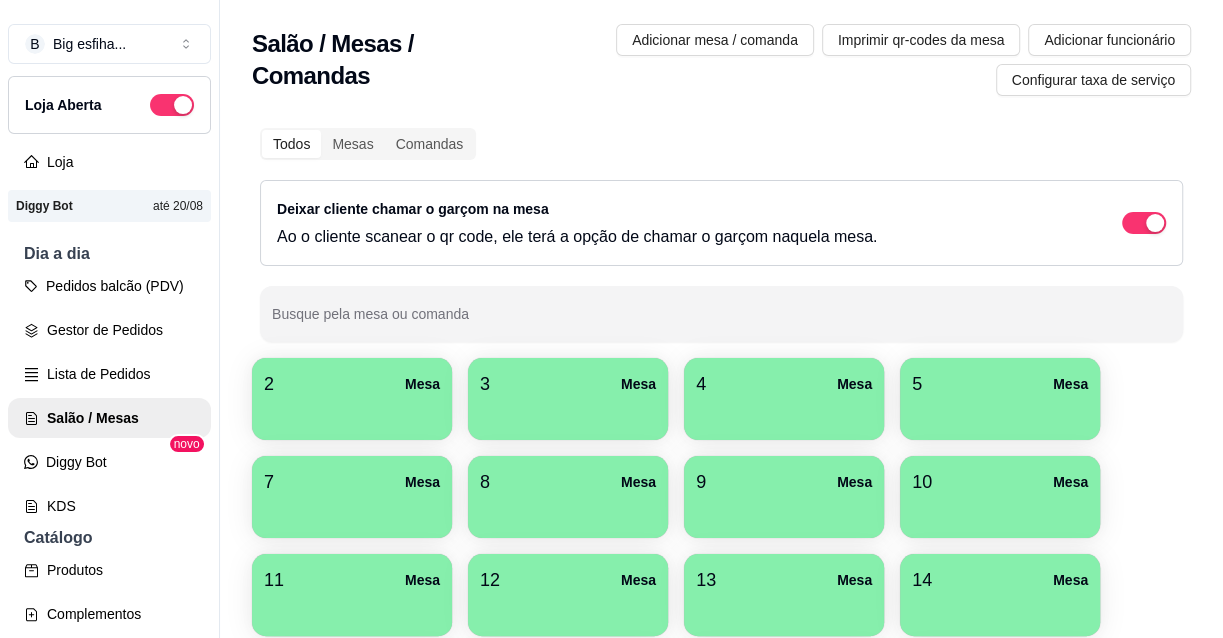 click on "2 Mesa" at bounding box center [352, 399] 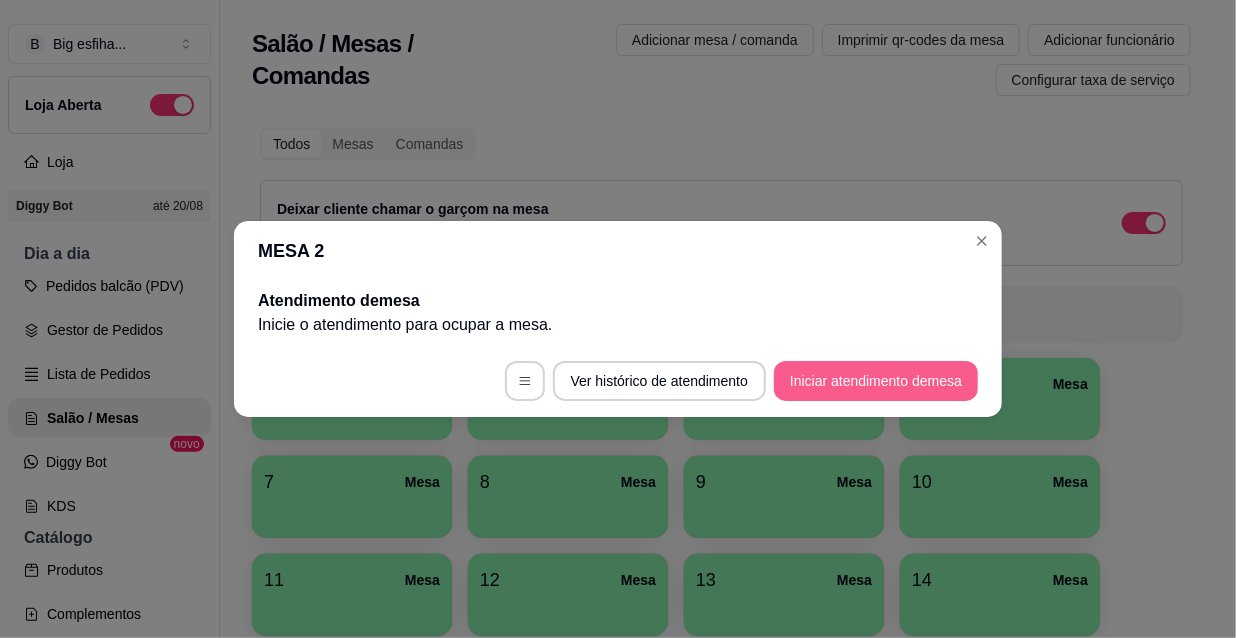 click on "Iniciar atendimento de  mesa" at bounding box center [876, 381] 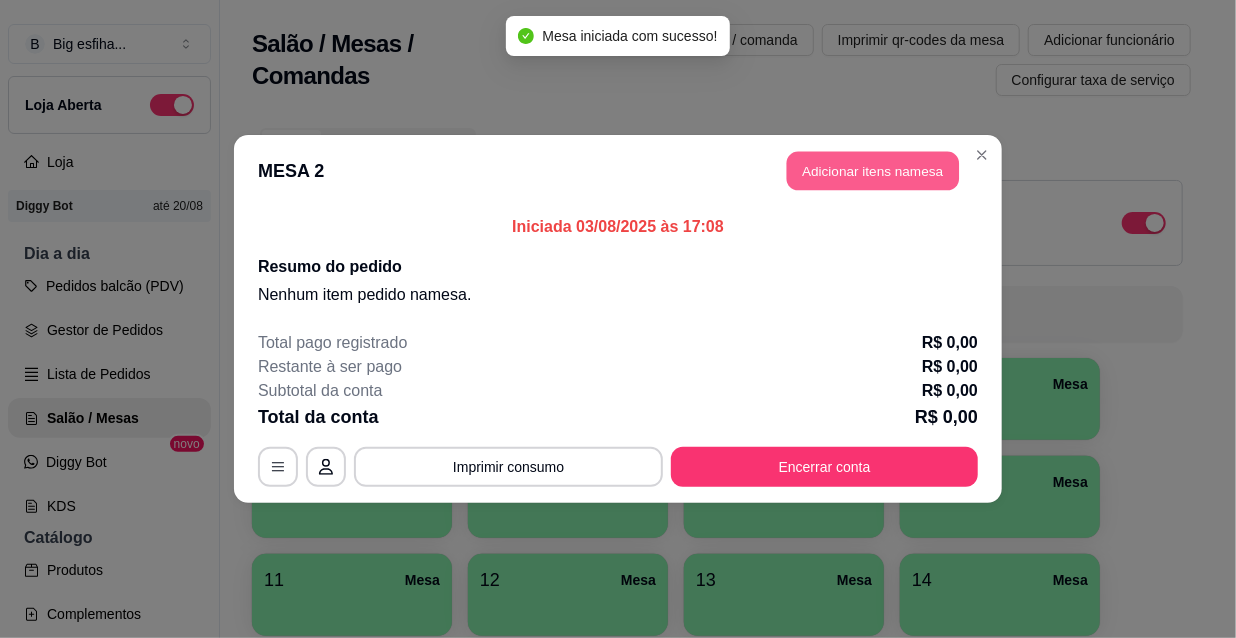 click on "Adicionar itens na  mesa" at bounding box center (873, 171) 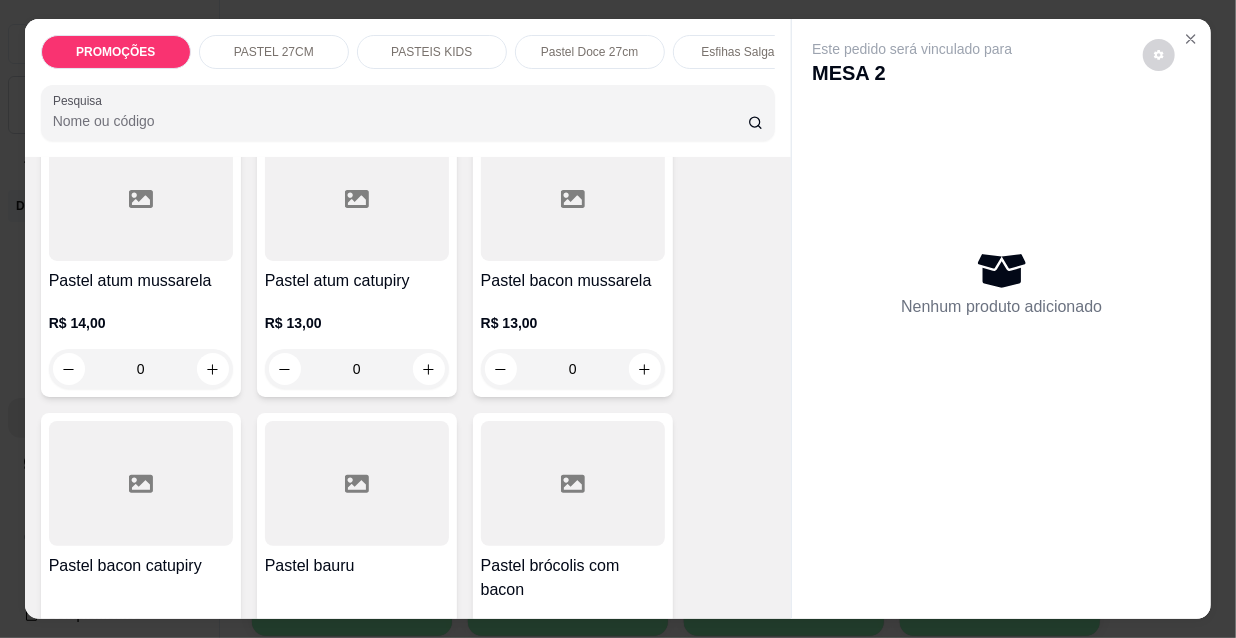 scroll, scrollTop: 1454, scrollLeft: 0, axis: vertical 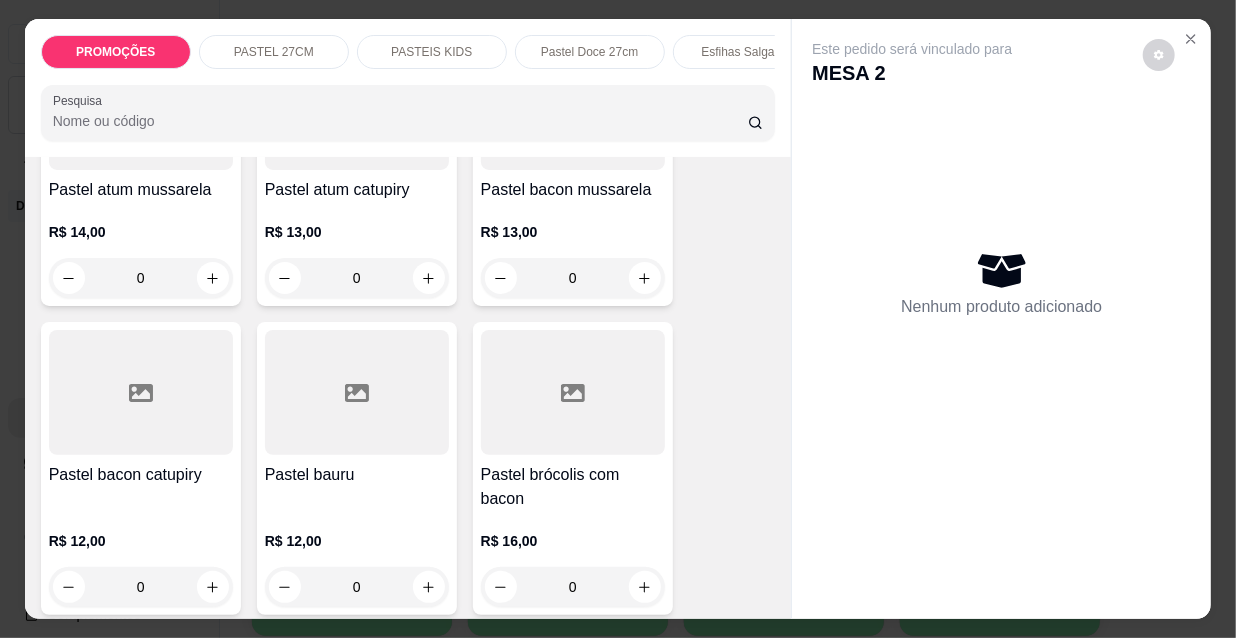 click at bounding box center (357, 392) 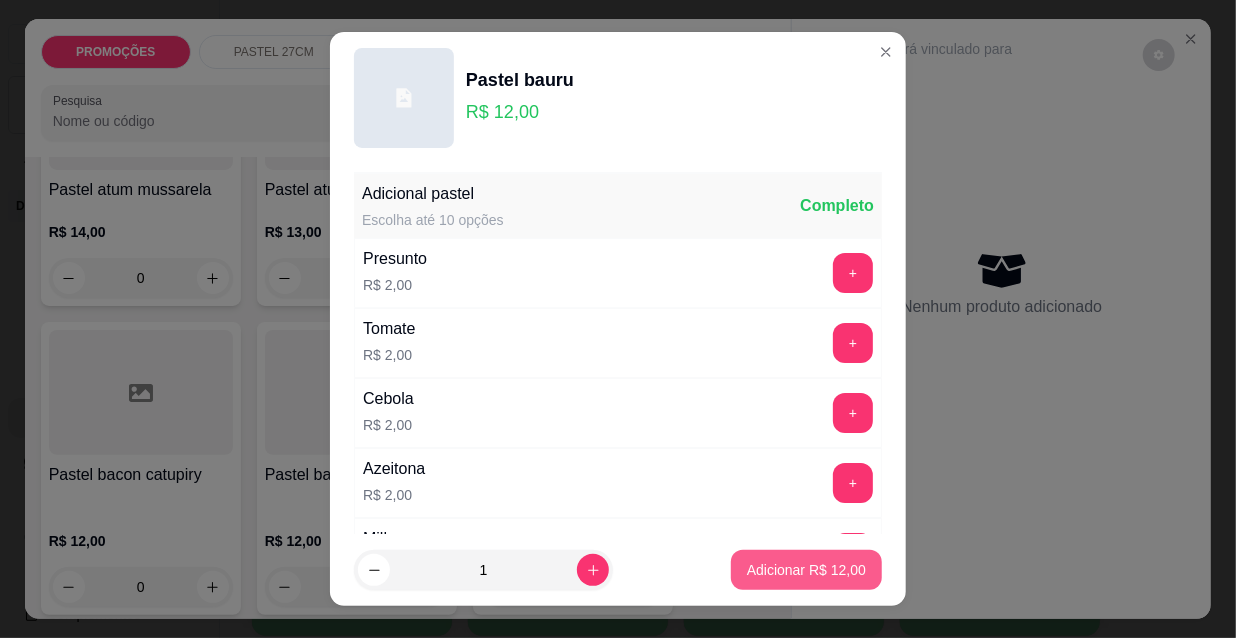 click on "Adicionar   R$ 12,00" at bounding box center (806, 570) 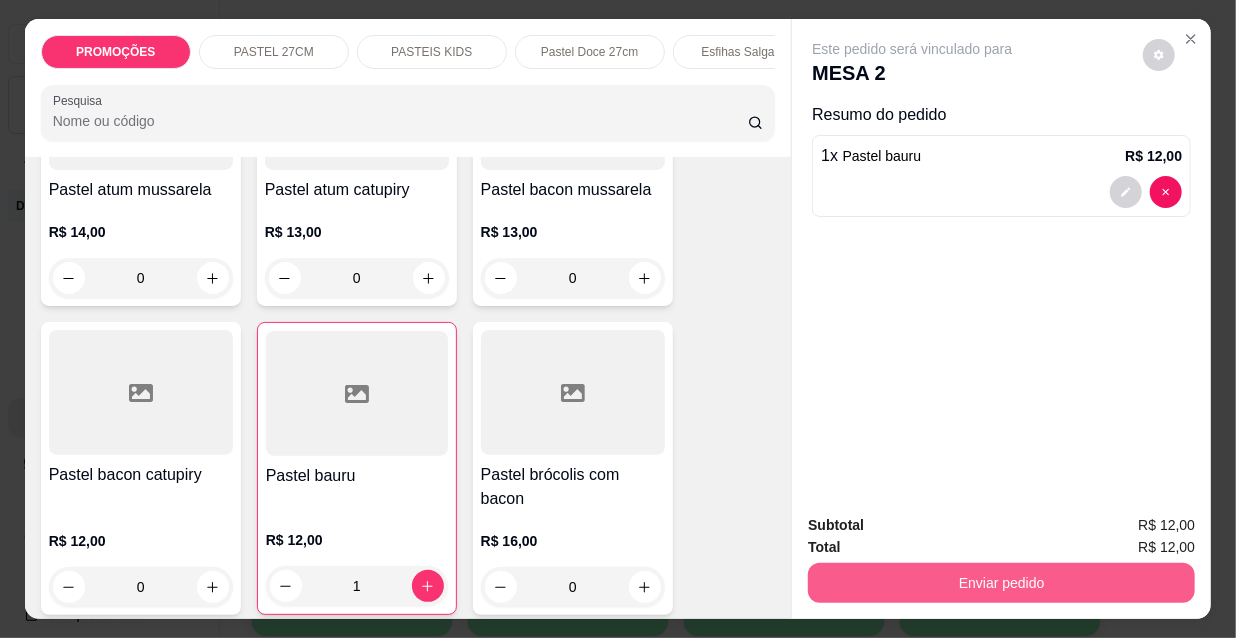 click on "Enviar pedido" at bounding box center (1001, 583) 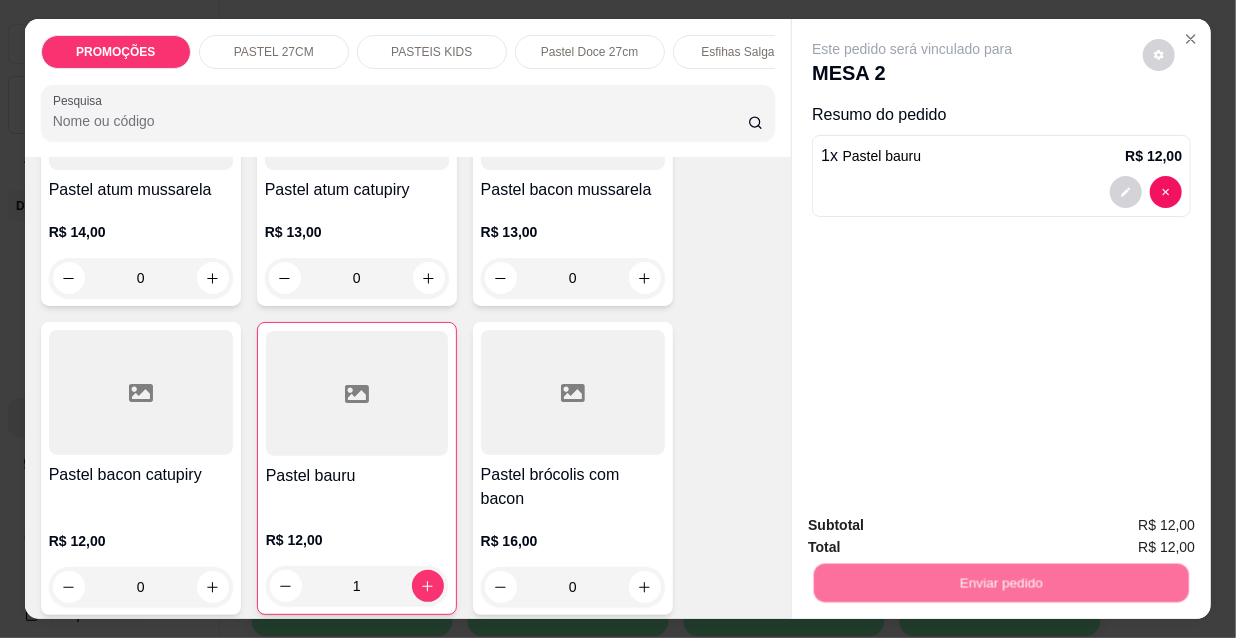 click on "Não registrar e enviar pedido" at bounding box center (937, 526) 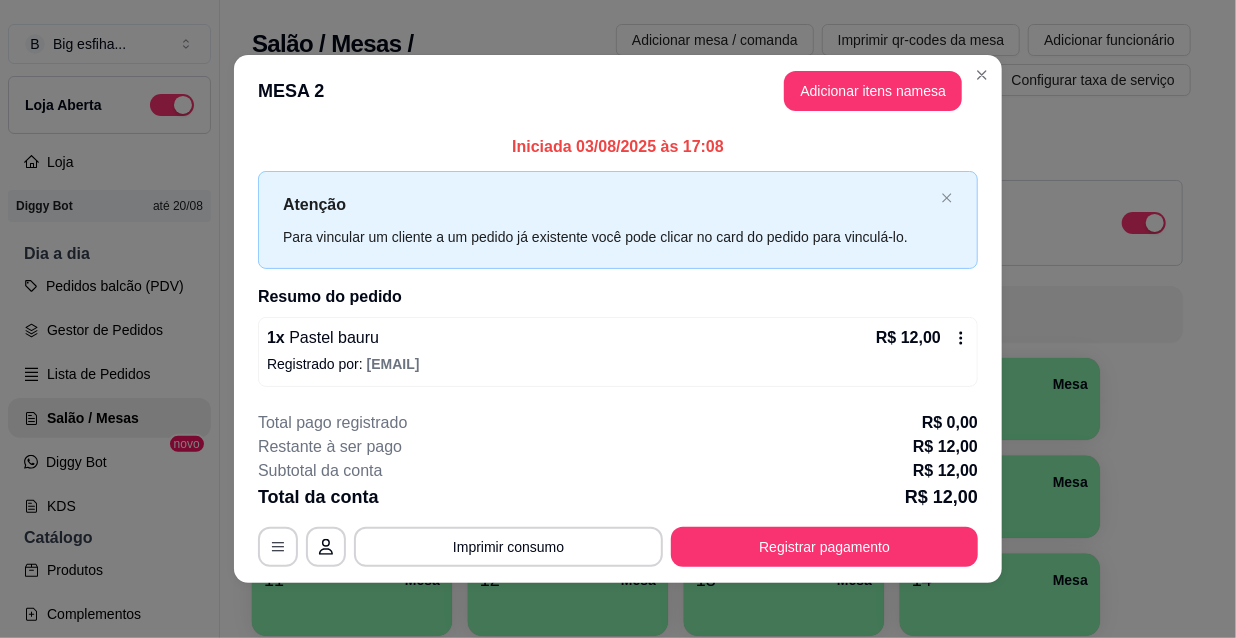 type 